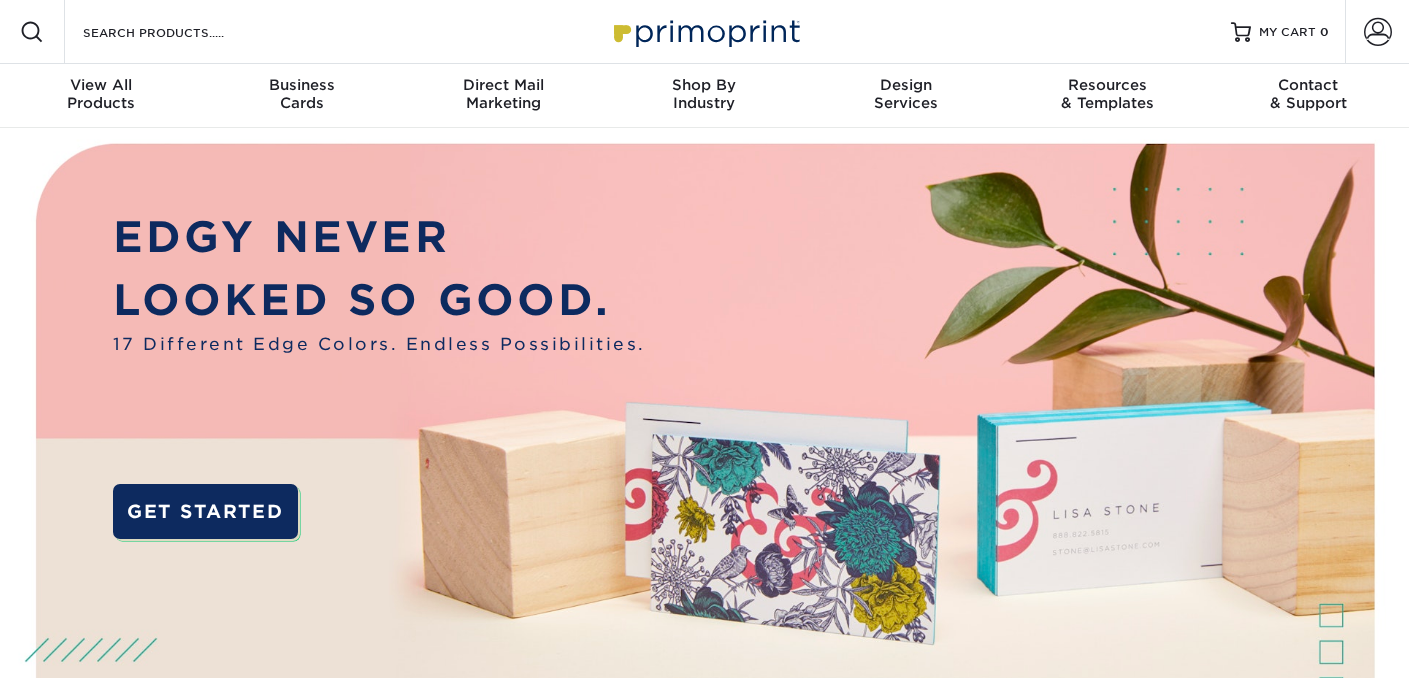 scroll, scrollTop: 0, scrollLeft: 0, axis: both 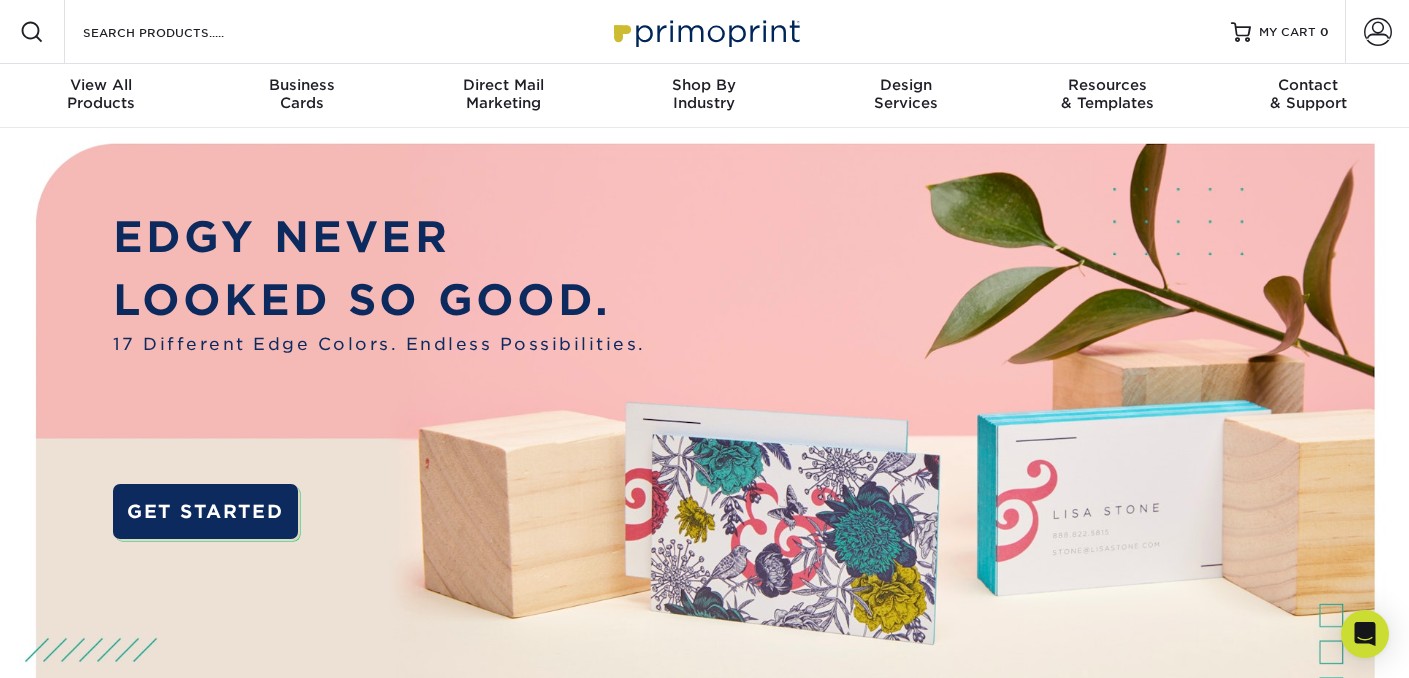 click on "Resources Menu
Search Products
Account
SIGN IN
CREATE AN ACCOUNT
forgot password?
All fields are required.
Login
OR" at bounding box center [704, 32] 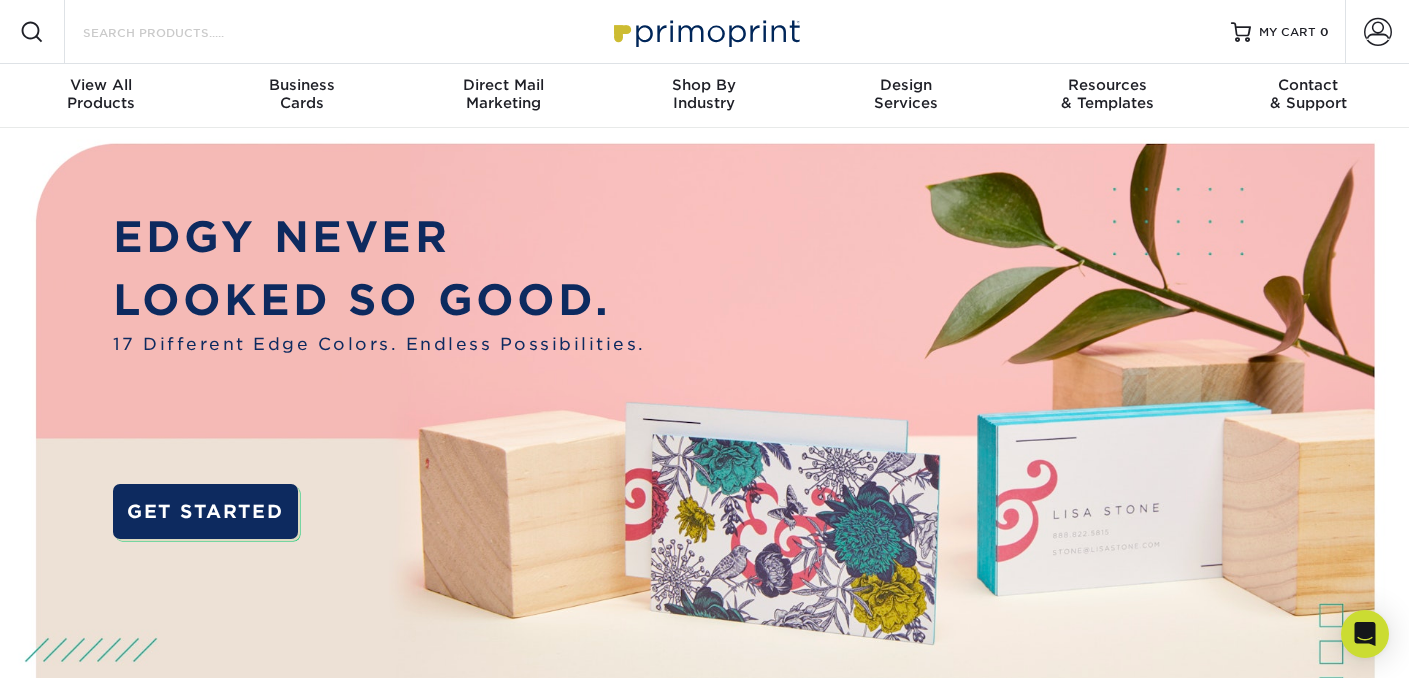click on "Search Products" at bounding box center (178, 32) 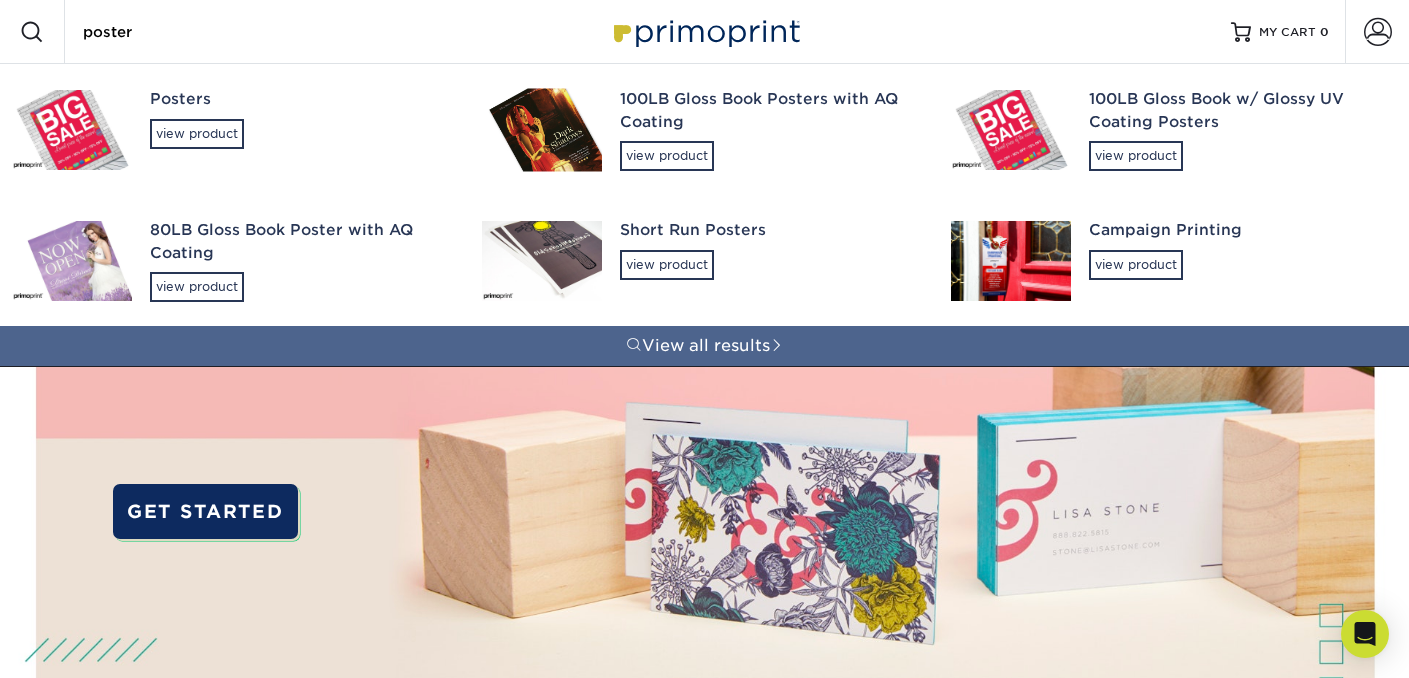 type on "posters" 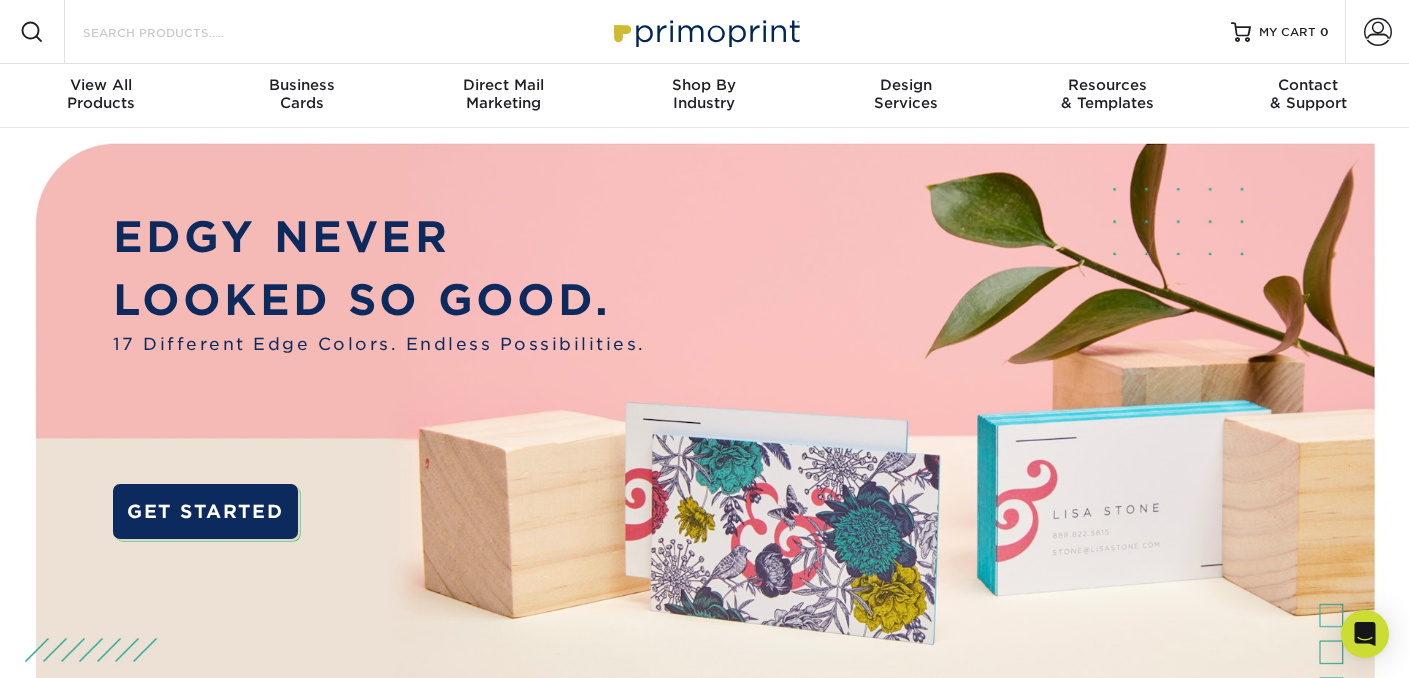 click on "Search Products" at bounding box center [178, 32] 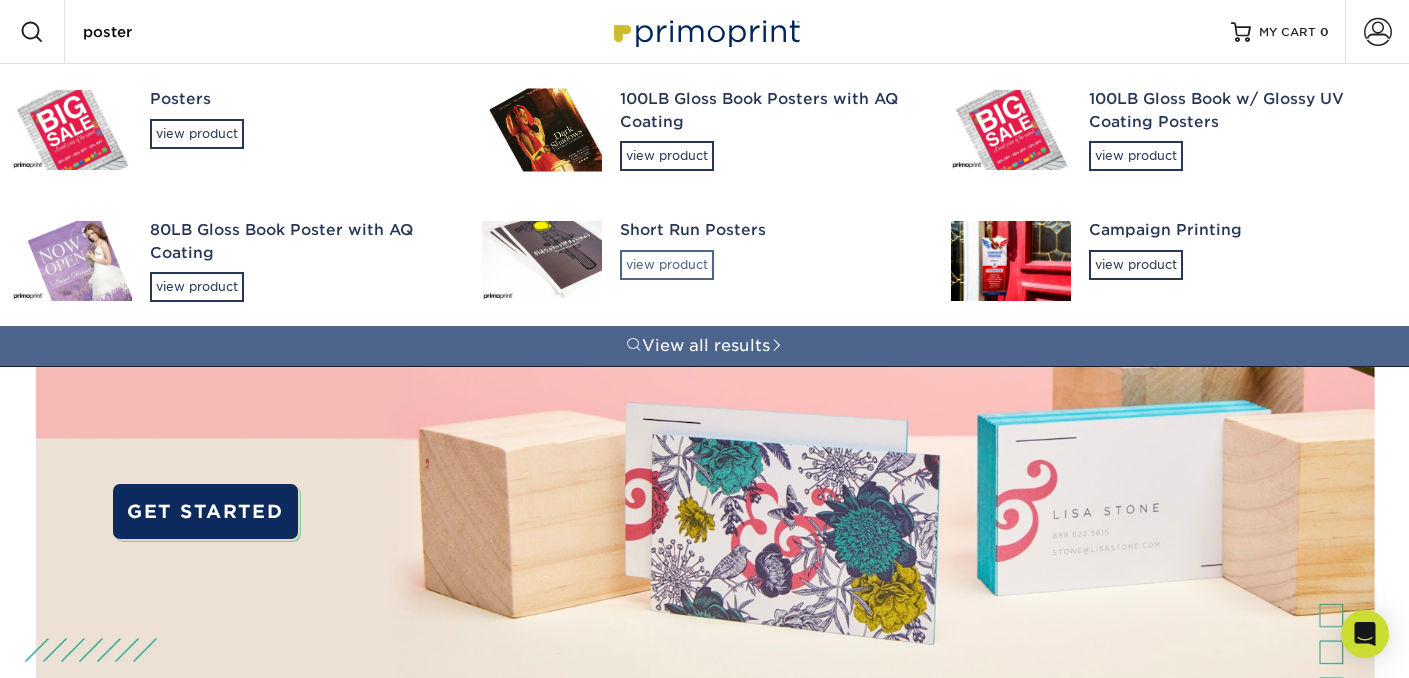type on "poster" 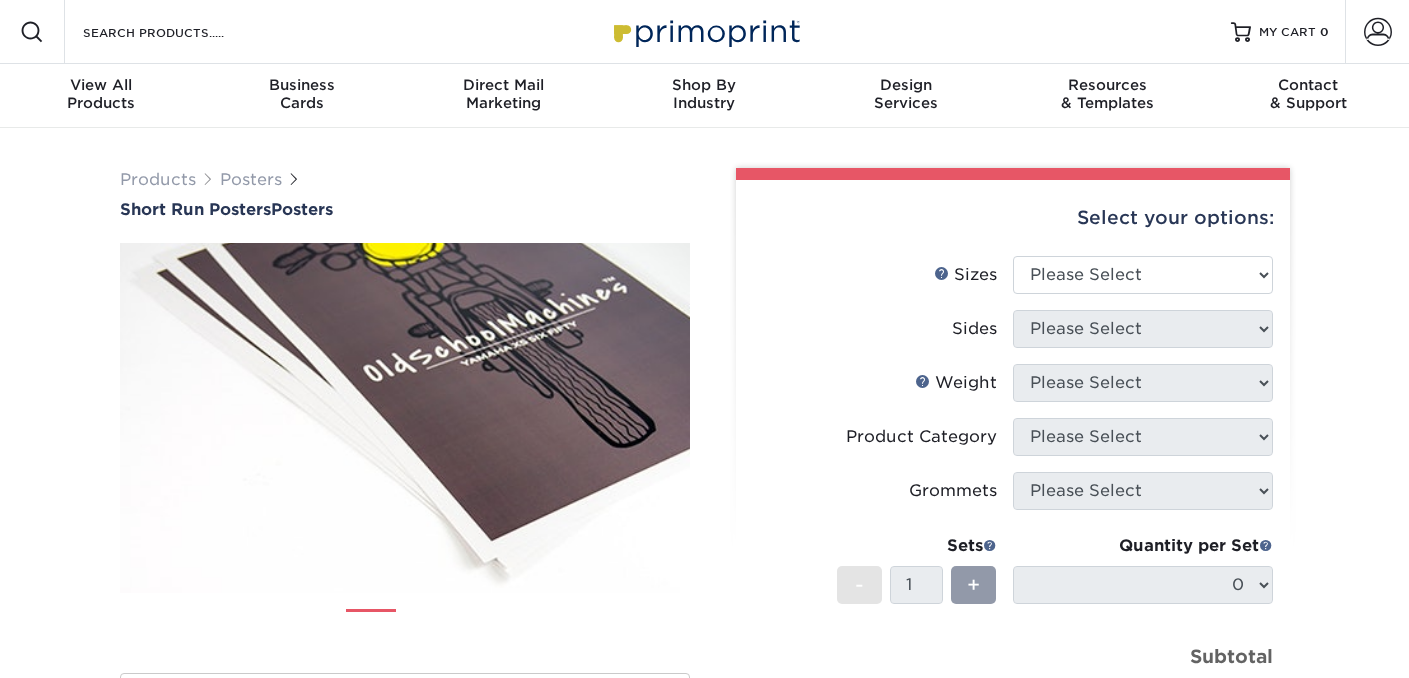 scroll, scrollTop: 0, scrollLeft: 0, axis: both 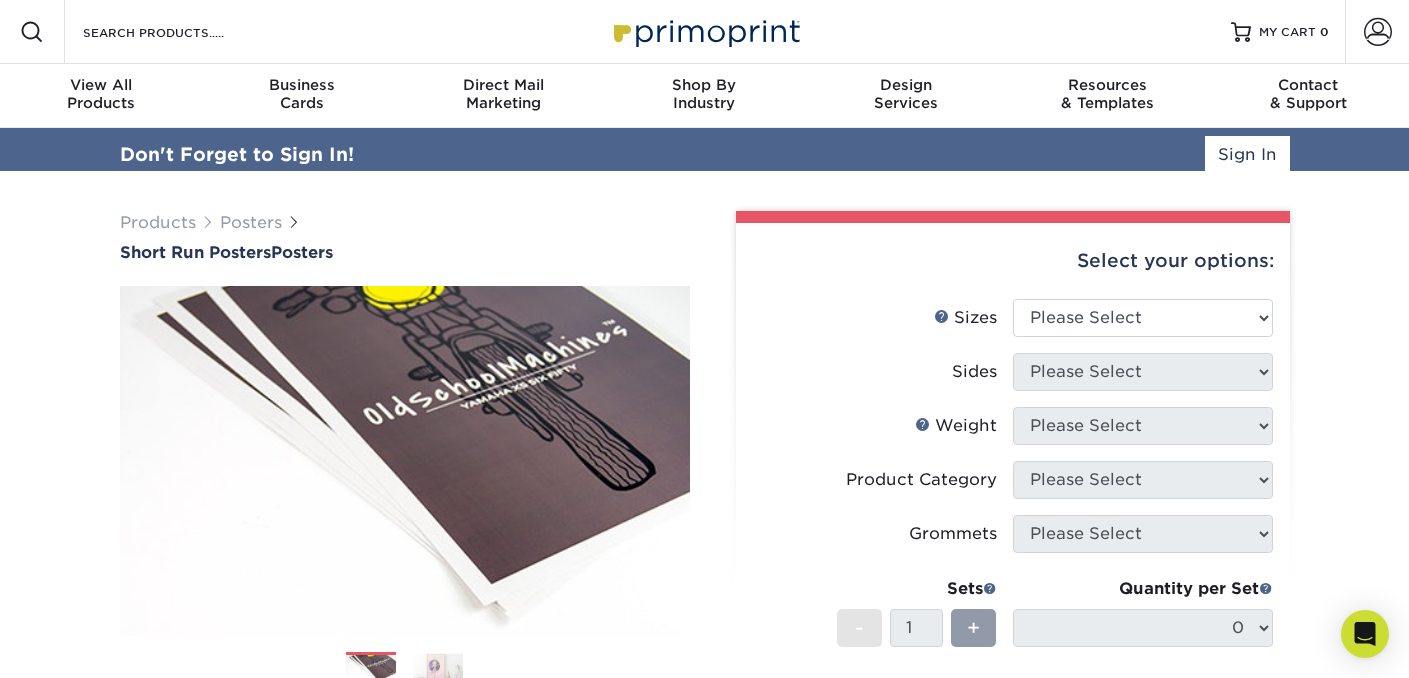 click on "Select your options:" at bounding box center (1013, 261) 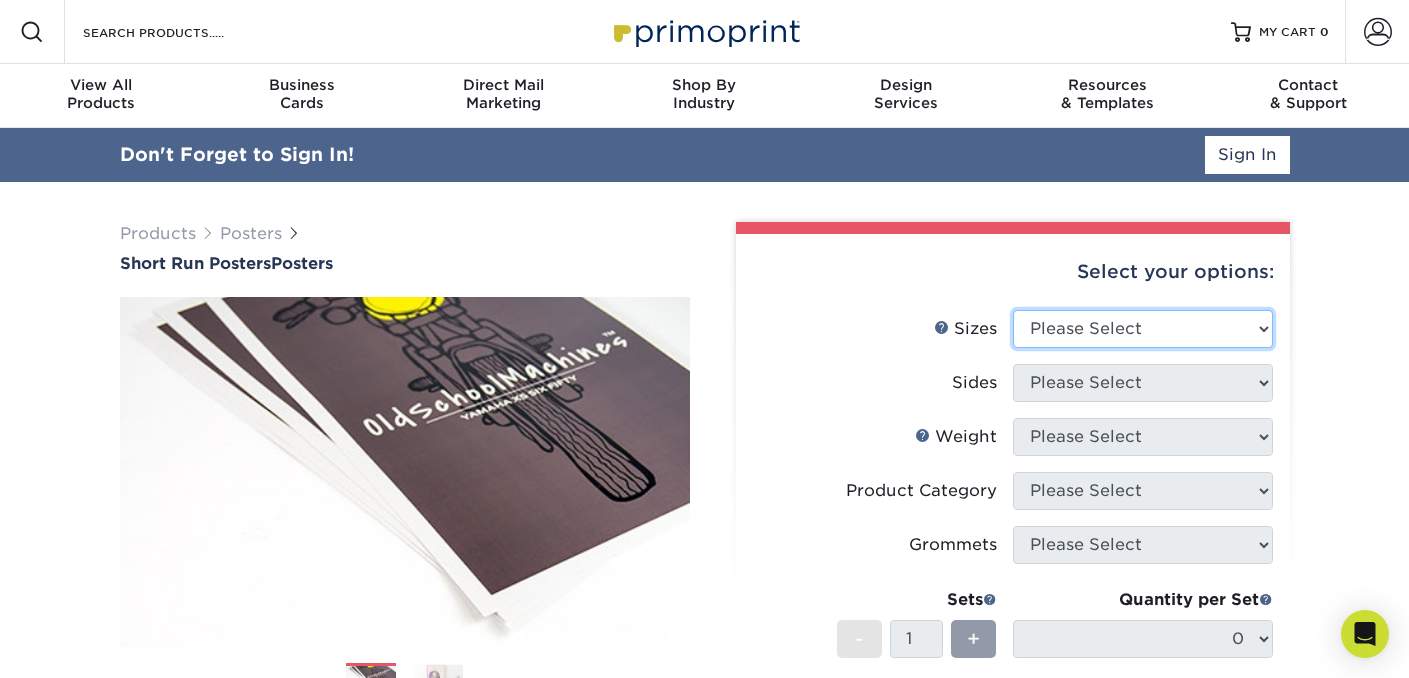 click on "Please Select
12" x 12"
12" x 15"
12" x 17"
12" x 18"
12" x 20"
12" x 24"
12" x 27"
12" x 35"
12" x 36"" at bounding box center [1143, 329] 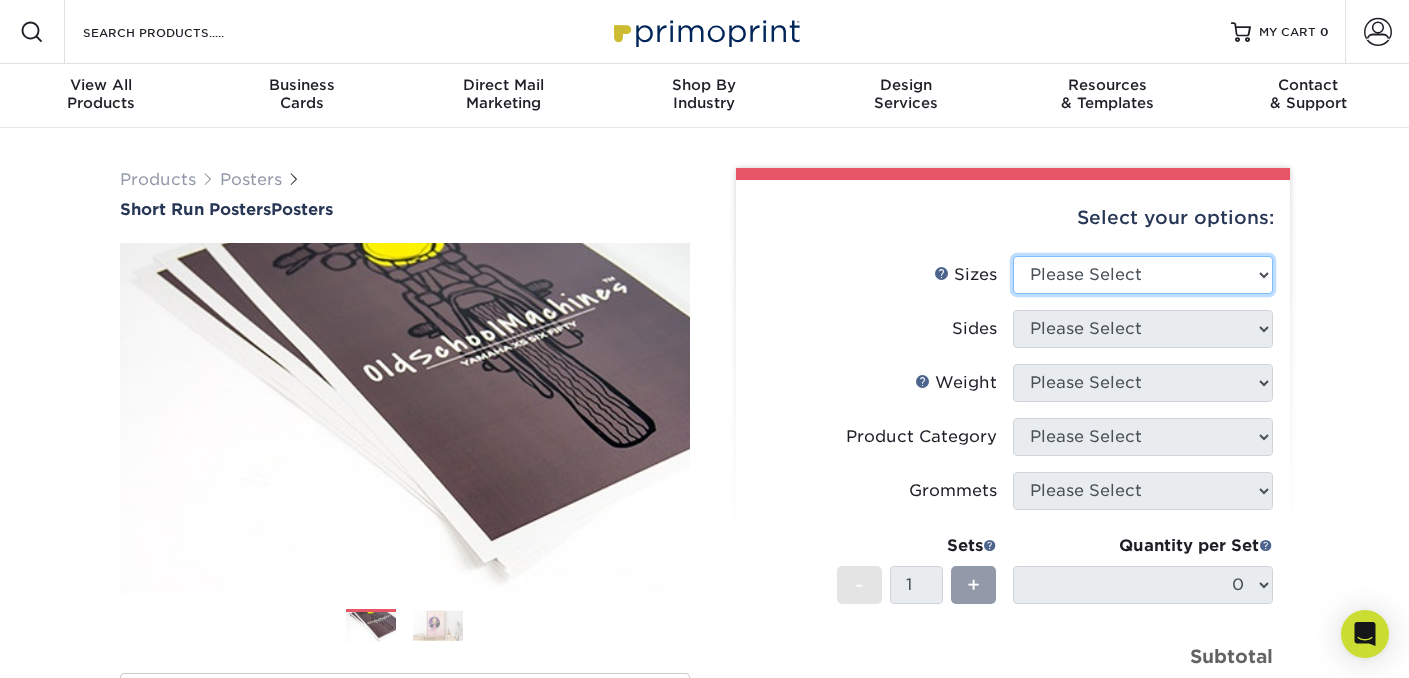 select on "24.00x34.00" 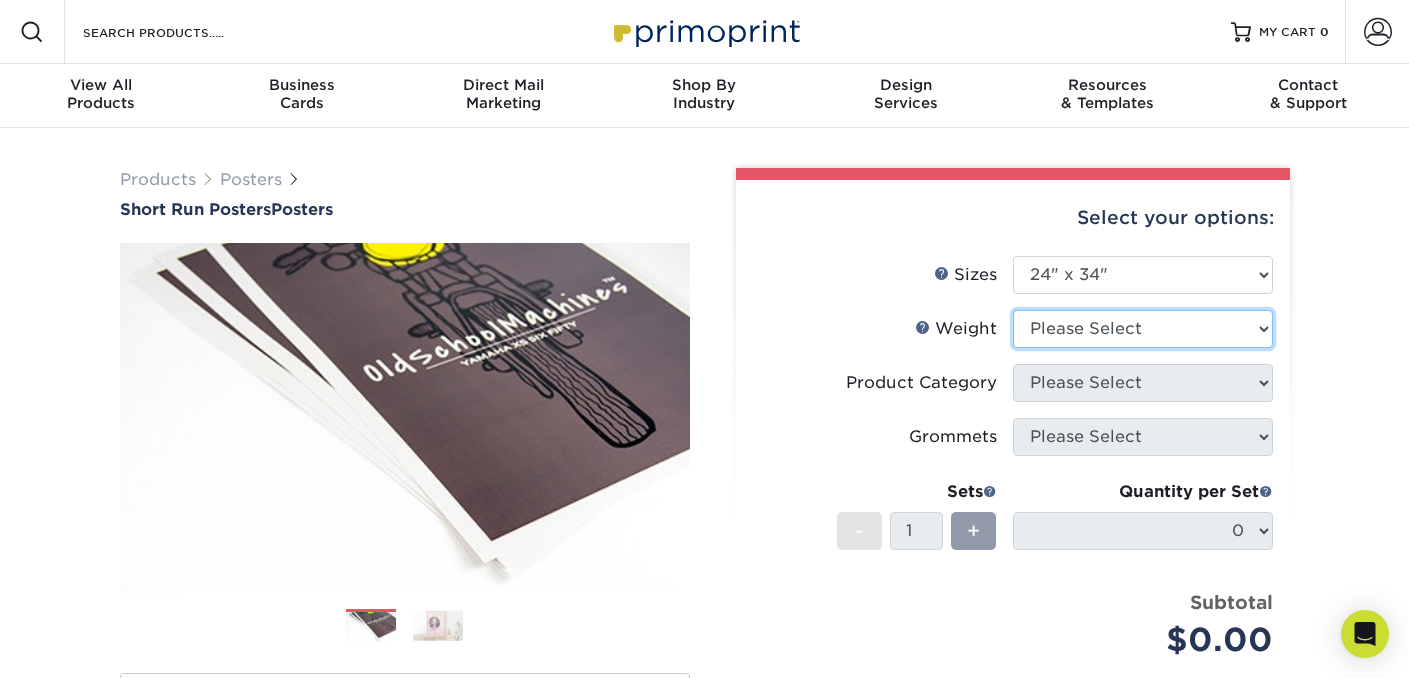 click on "Please Select 12PTC2S 8PHOTO" at bounding box center (1143, 329) 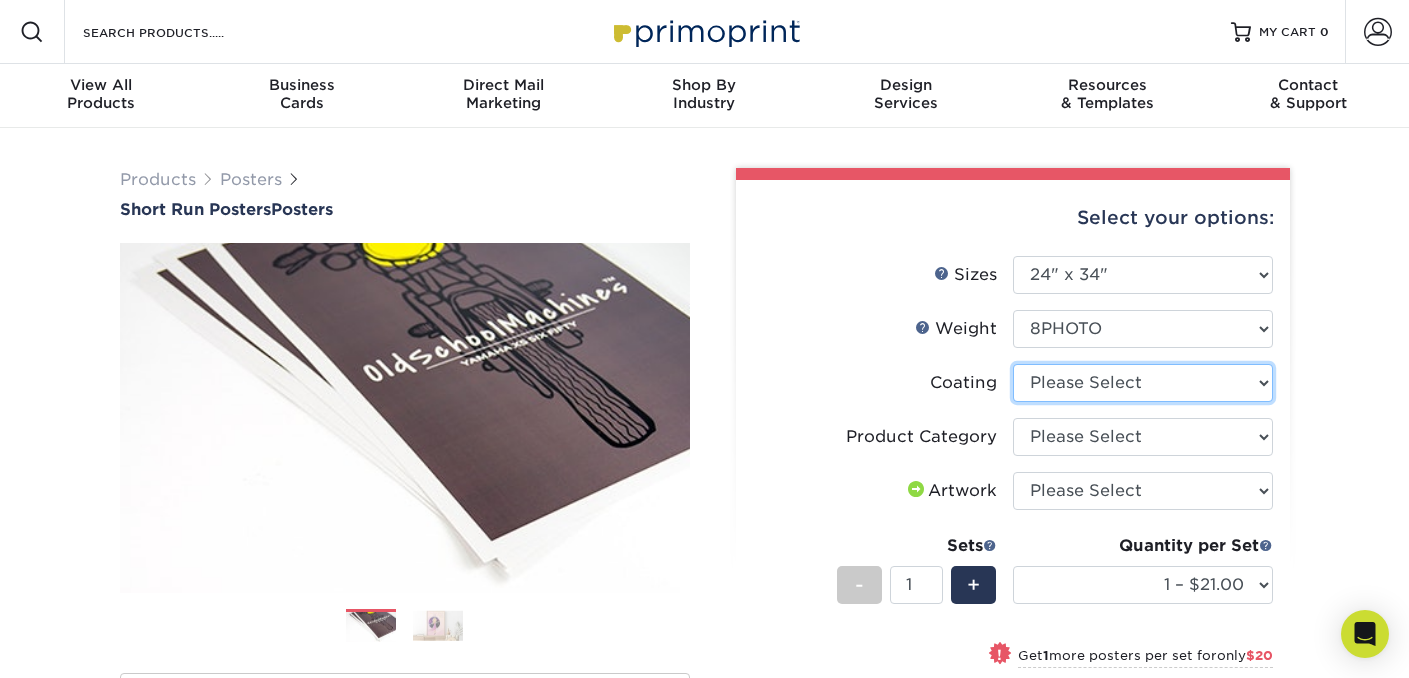 click at bounding box center [1143, 383] 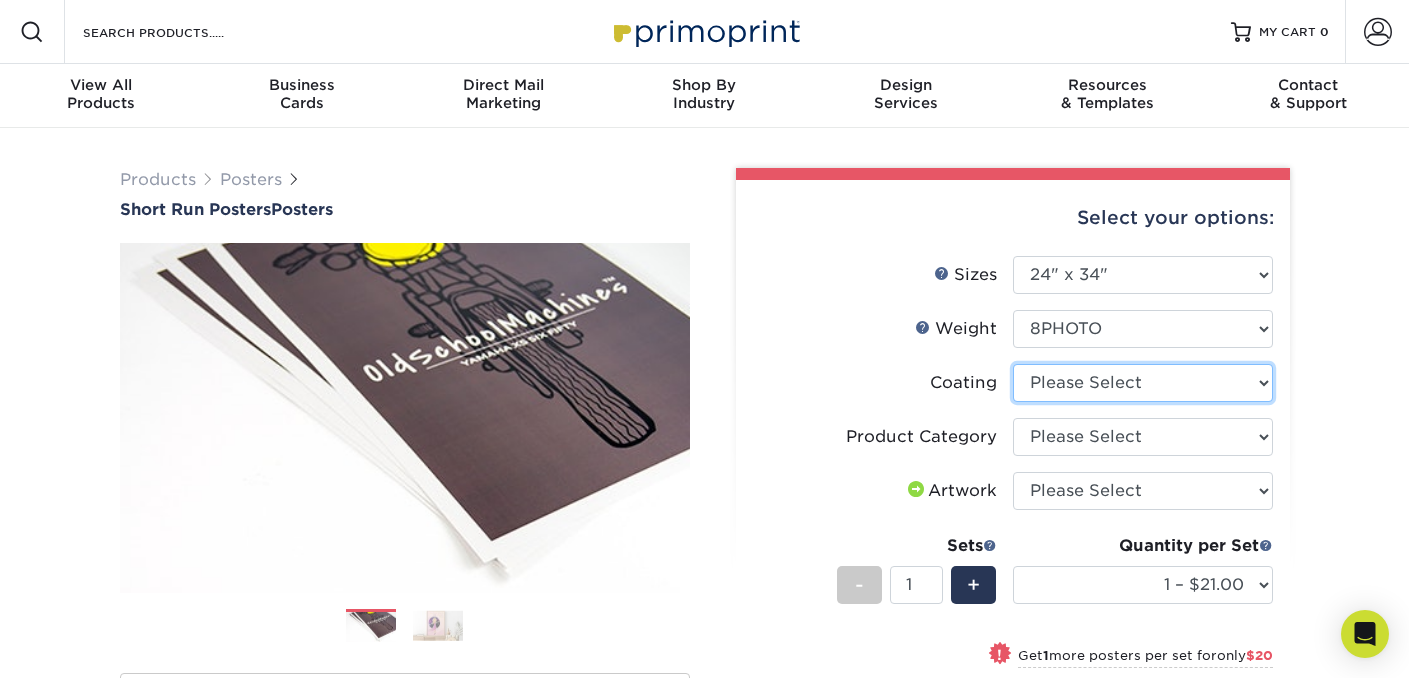 select on "3e7618de-abca-4bda-9f97-8b9129e913d8" 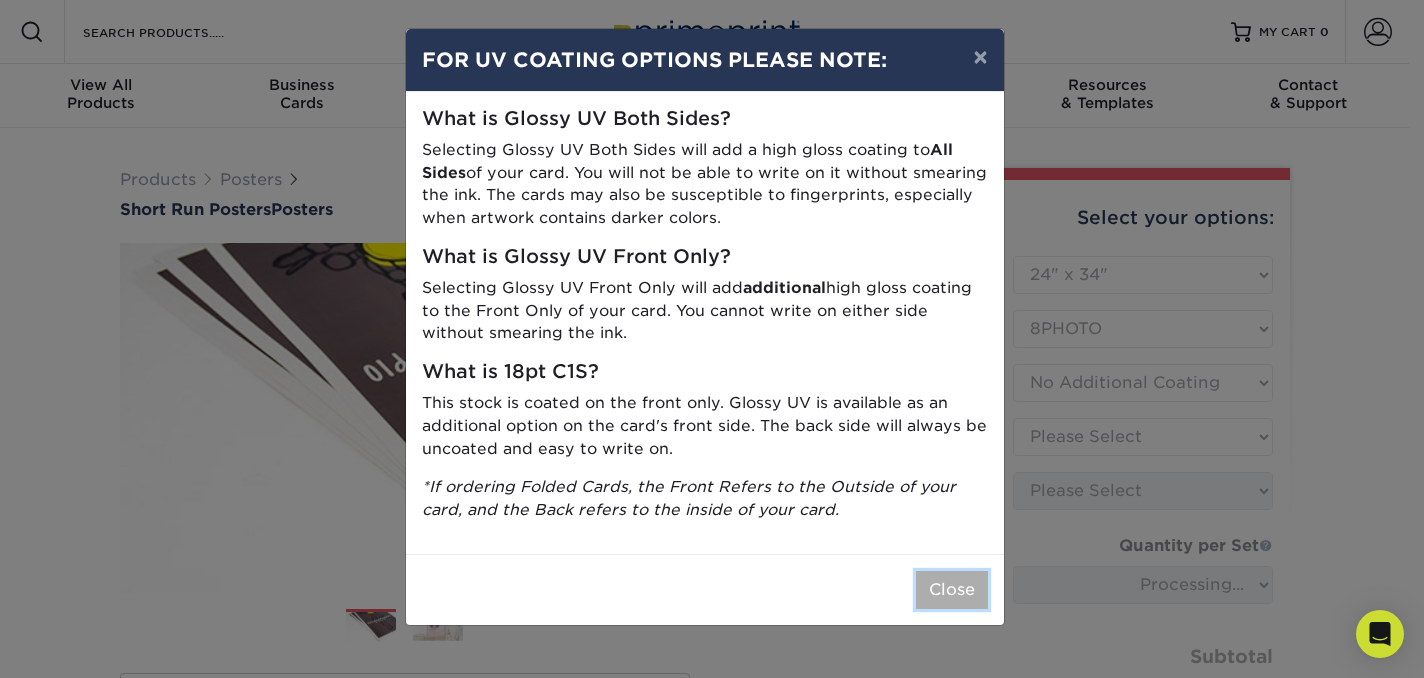 click on "Close" at bounding box center [952, 590] 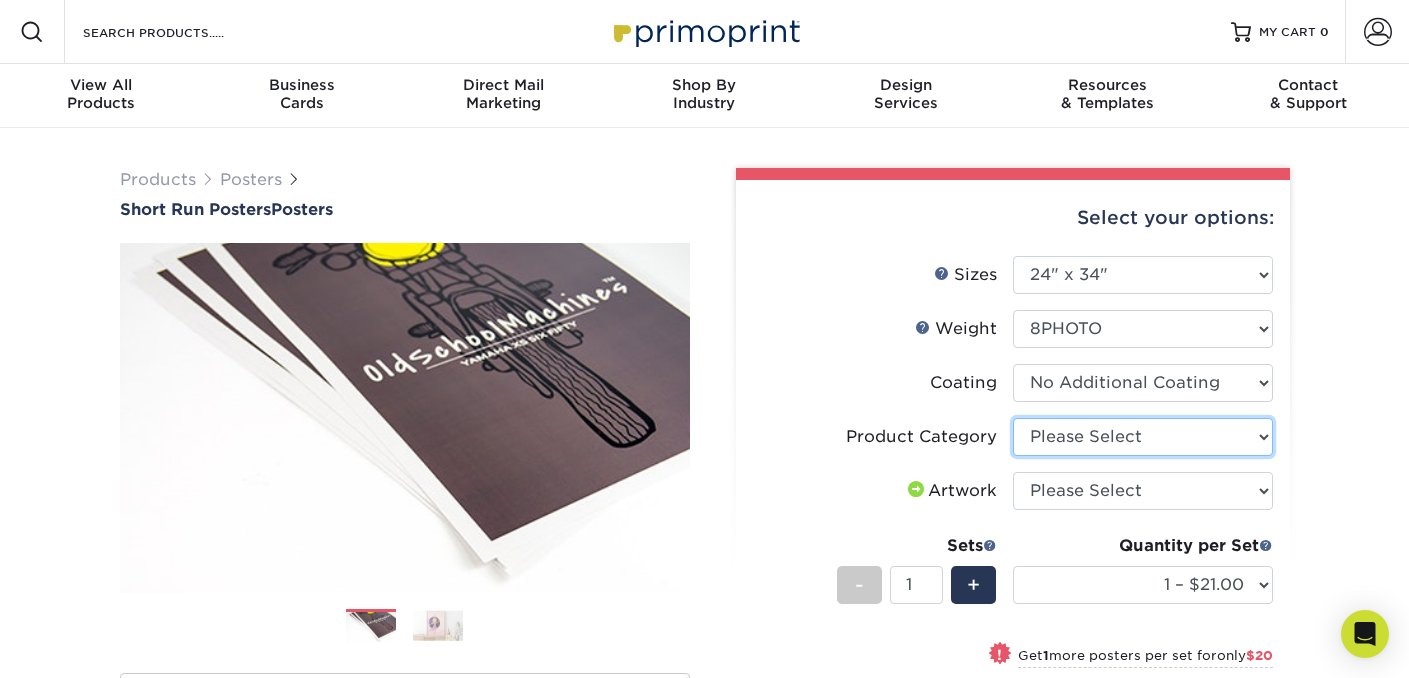 click on "Please Select 8mil Photopaper Poster - Gloss" at bounding box center [1143, 437] 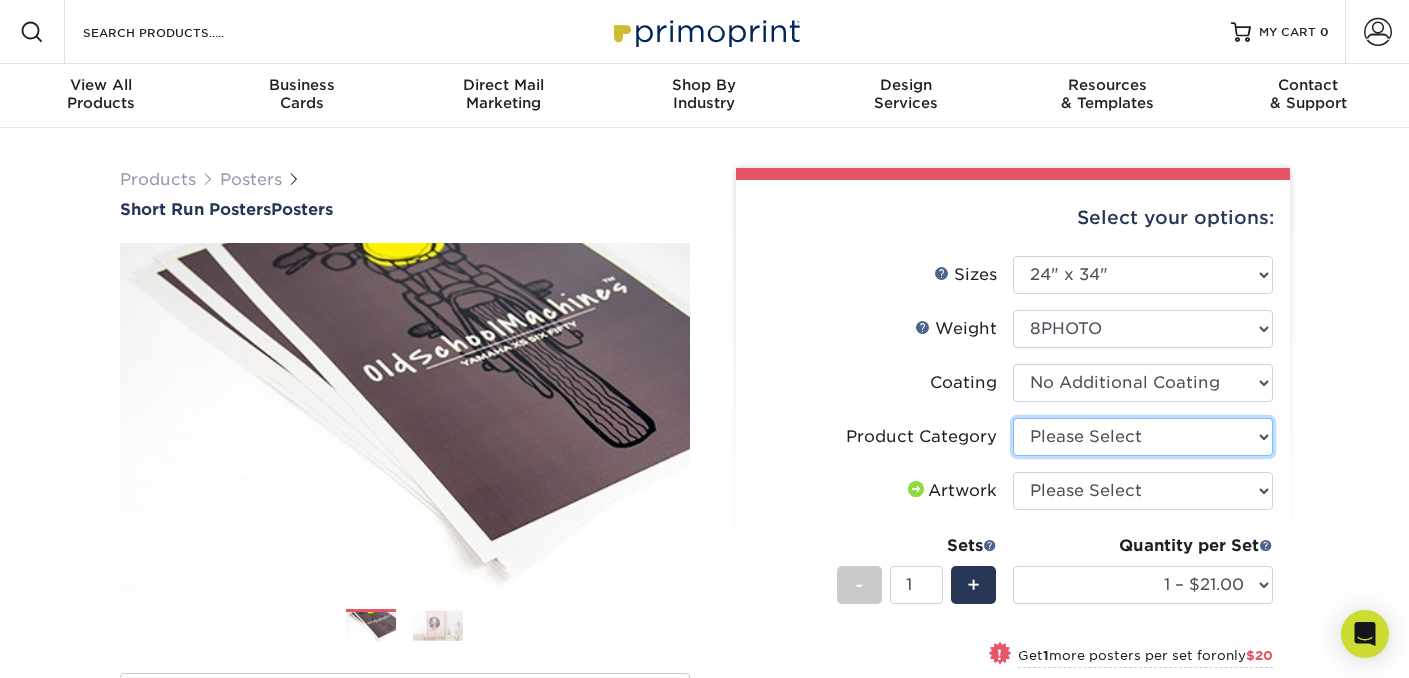 select on "18b74cc8-844d-4e62-9d0c-08a50927668f" 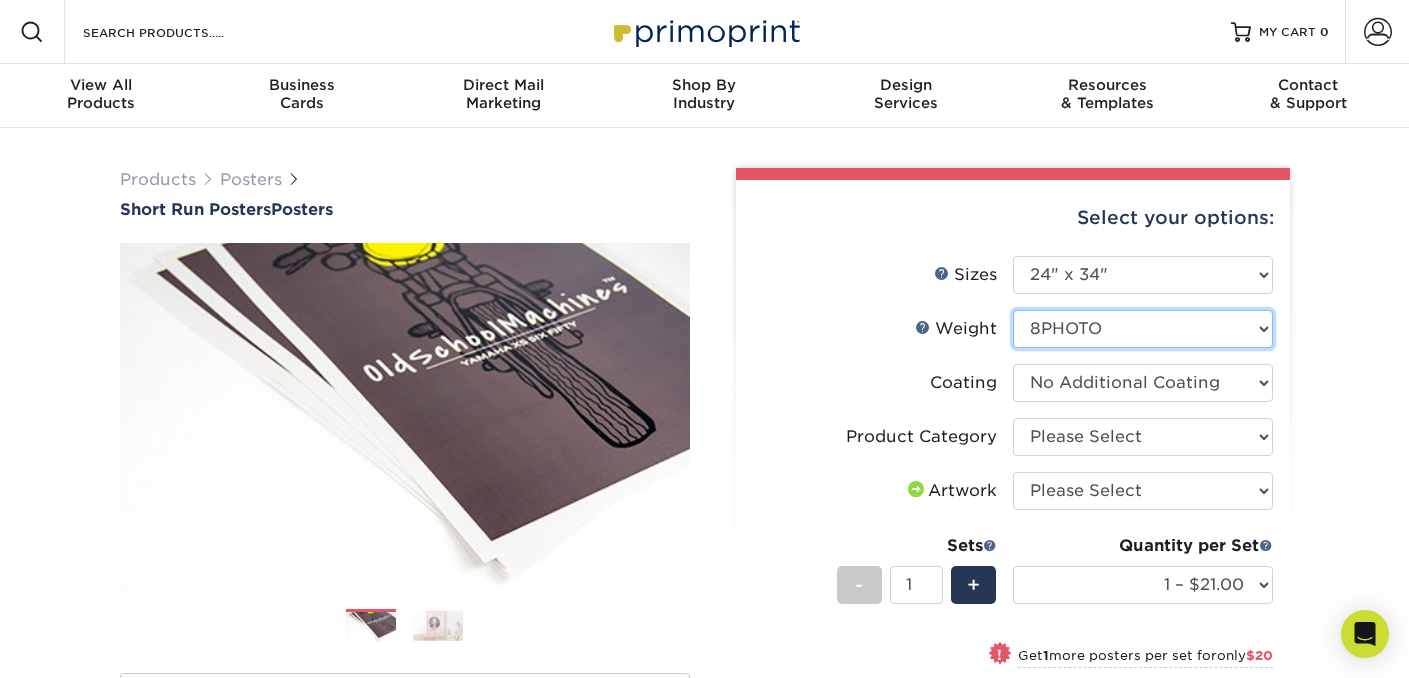 click on "Please Select 12PTC2S 8PHOTO" at bounding box center (1143, 329) 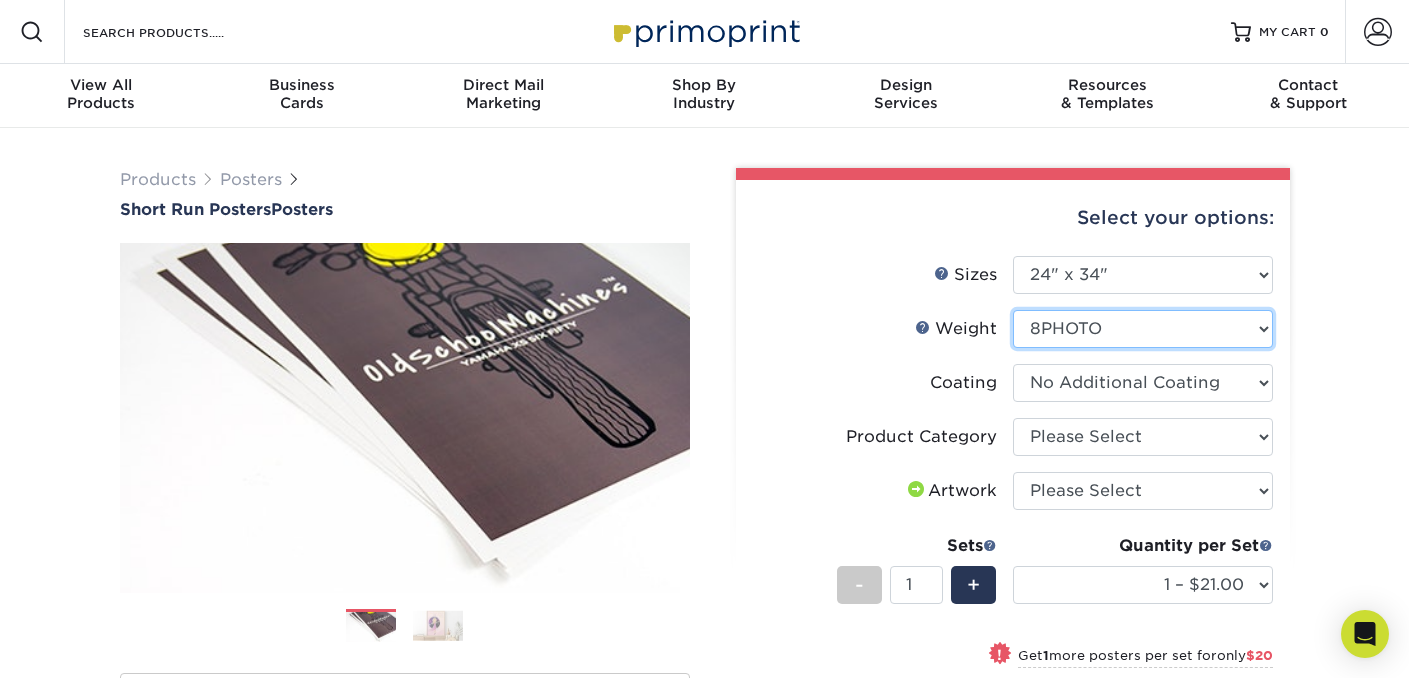select on "12PTC2S" 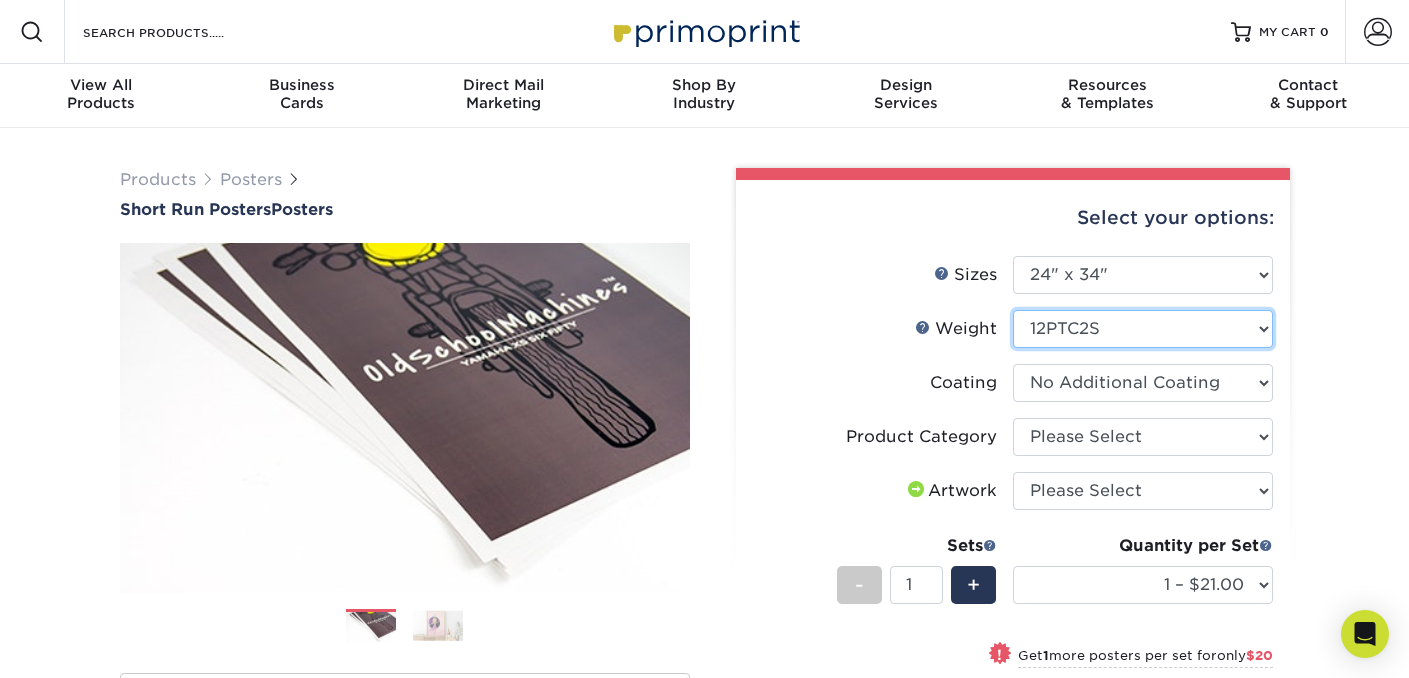 select on "-1" 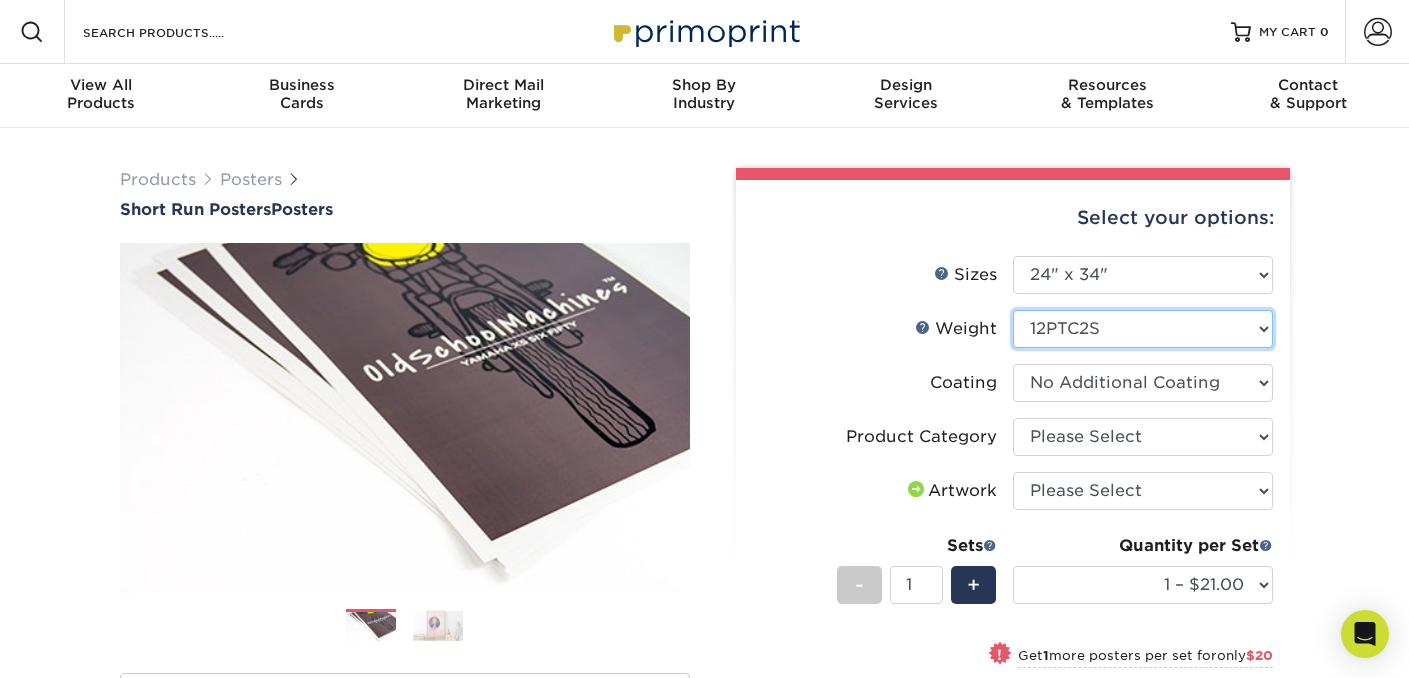 select on "-1" 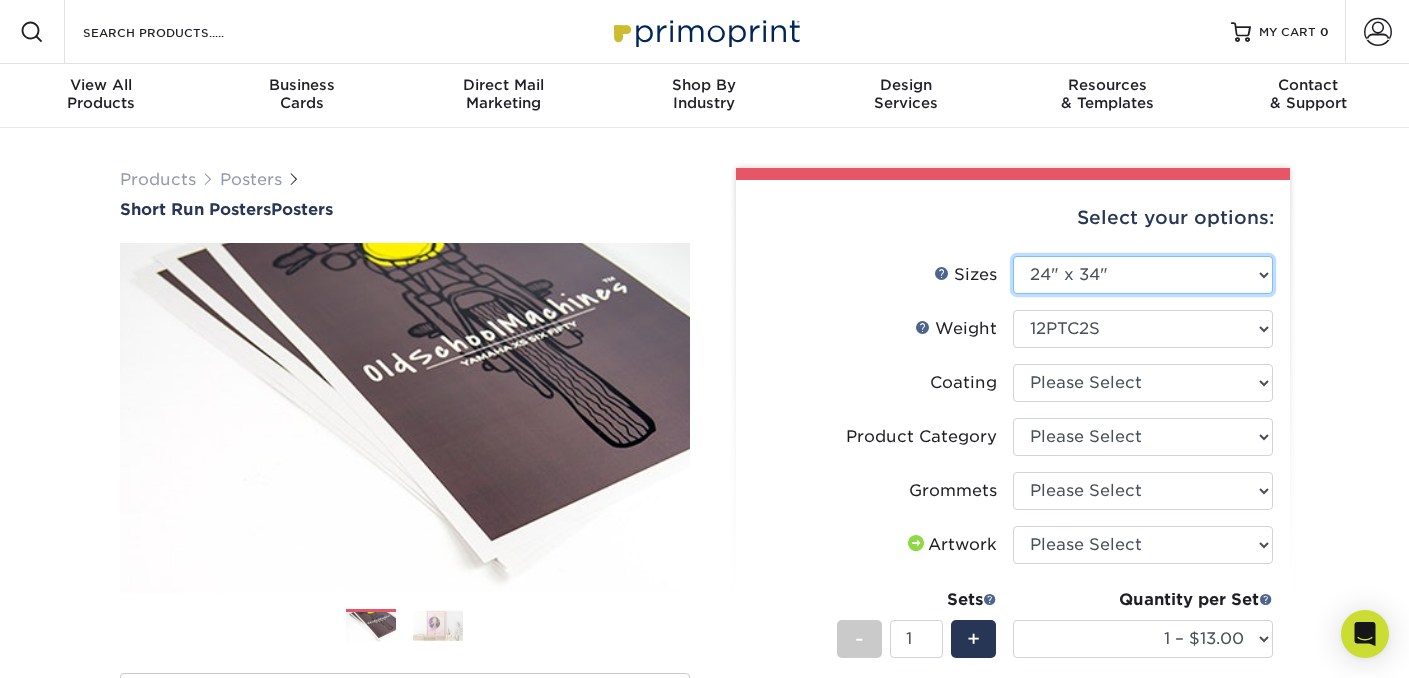 click on "Please Select
12" x 12"
12" x 15"
12" x 17"
12" x 18"
12" x 20"
12" x 24"
12" x 27"
12" x 35"
12" x 36"" at bounding box center [1143, 275] 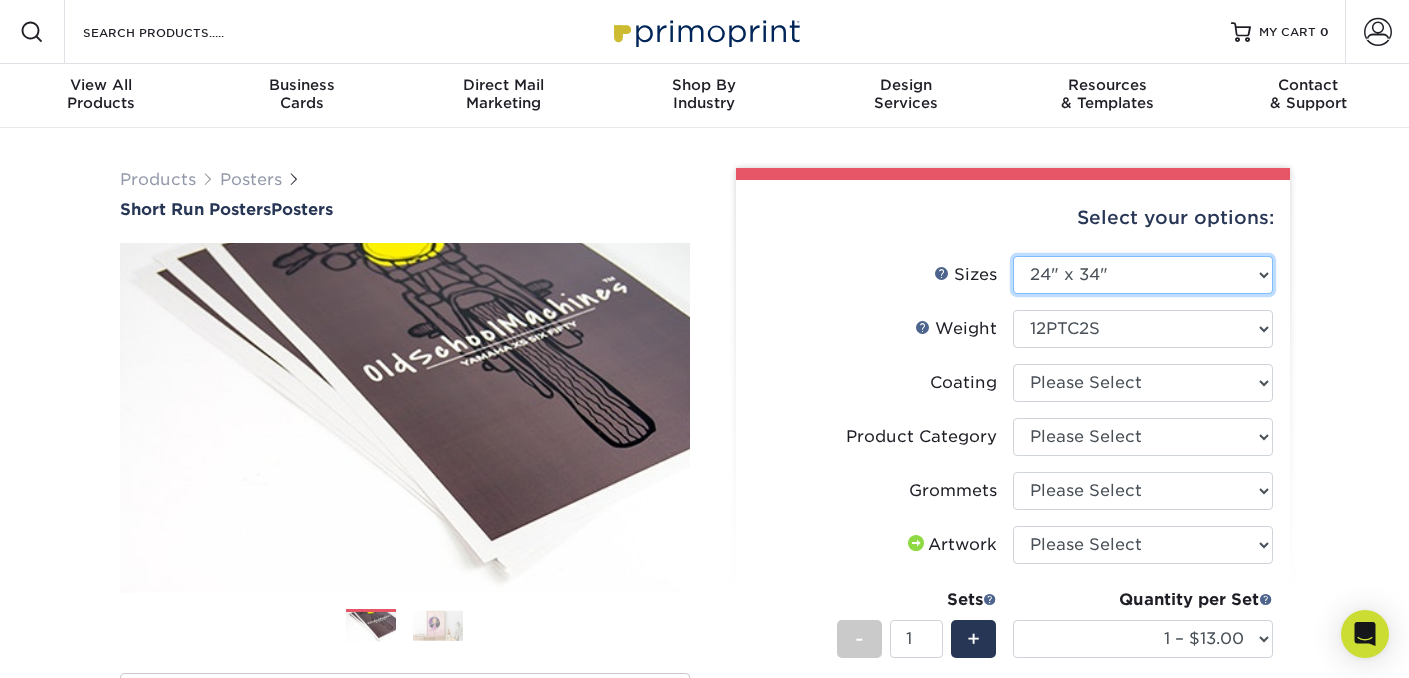 select on "24.00x30.00" 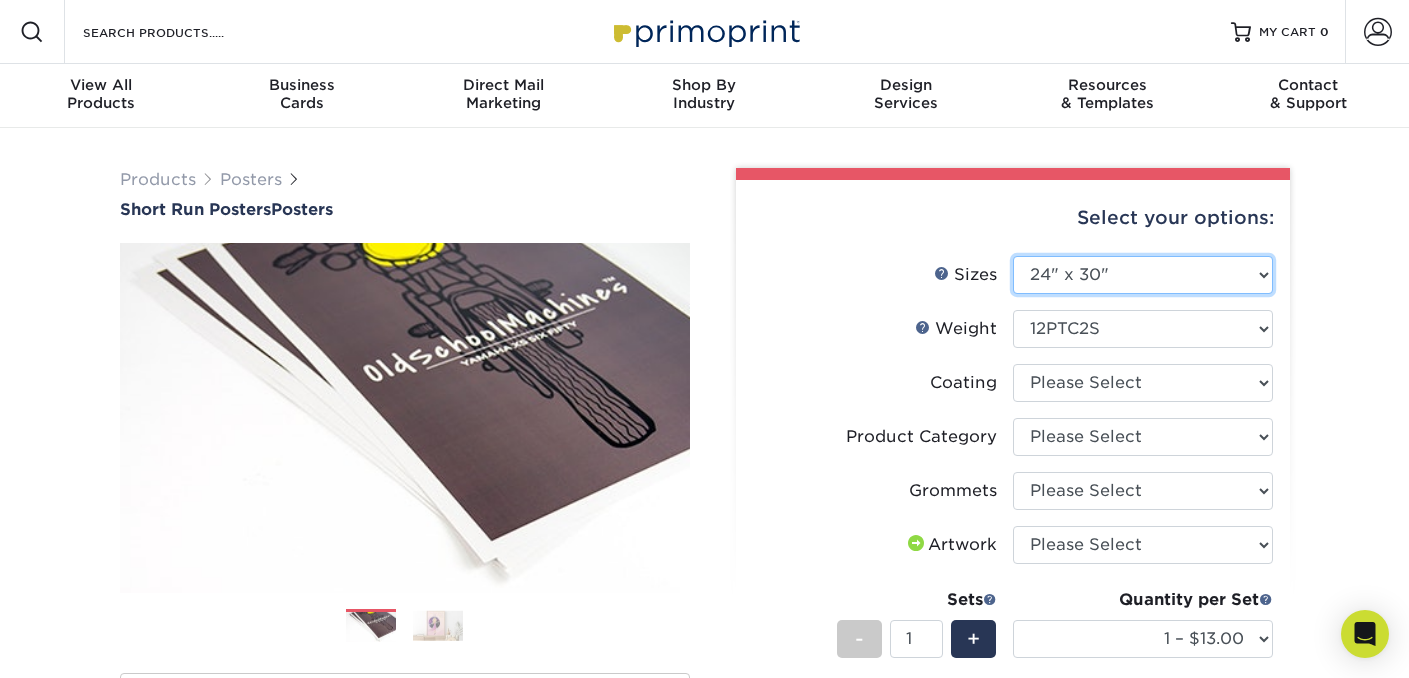 select 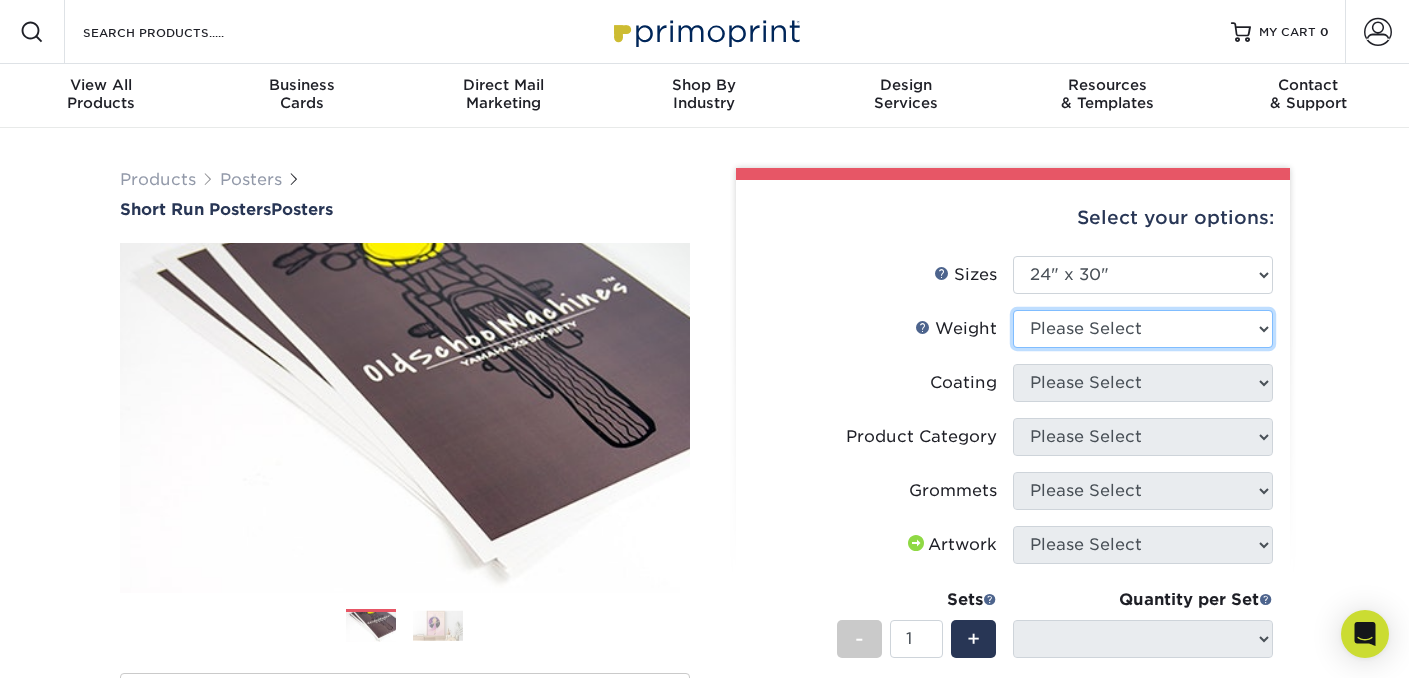 click on "Please Select 8PHOTO 12PTC2S" at bounding box center [1143, 329] 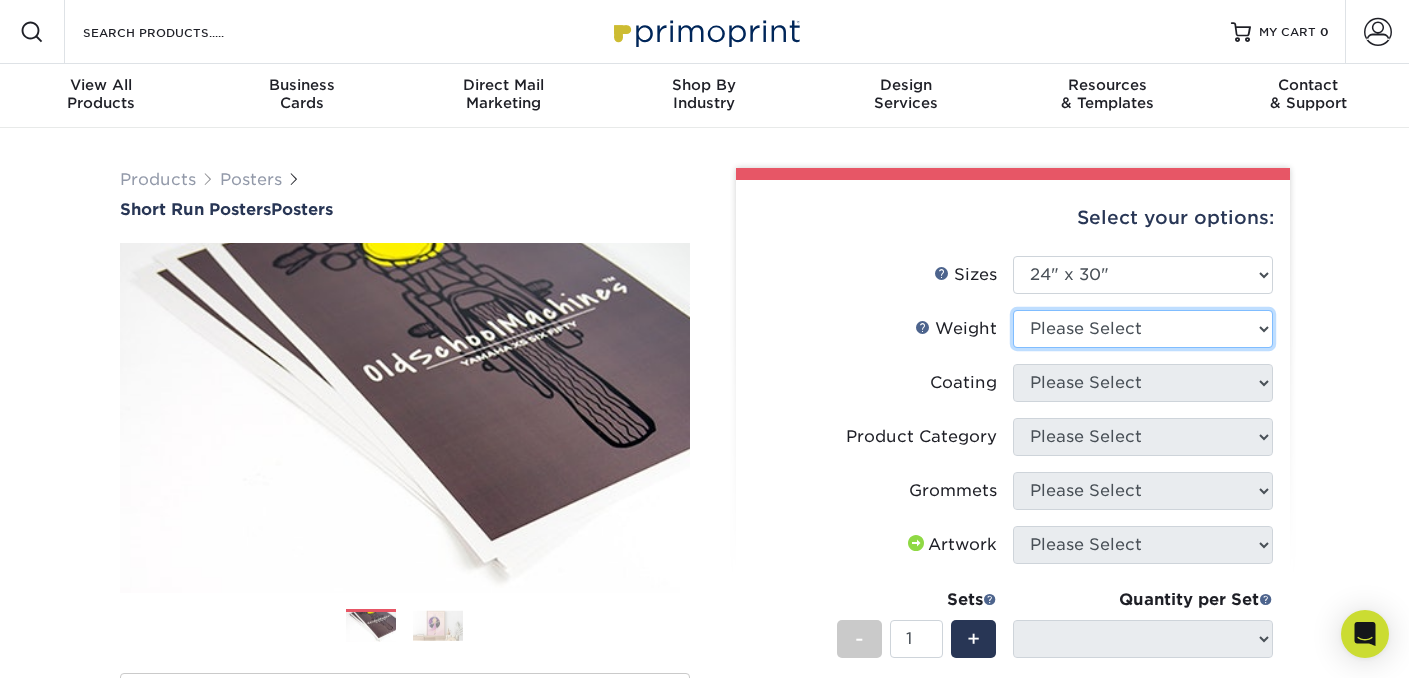 select on "12PTC2S" 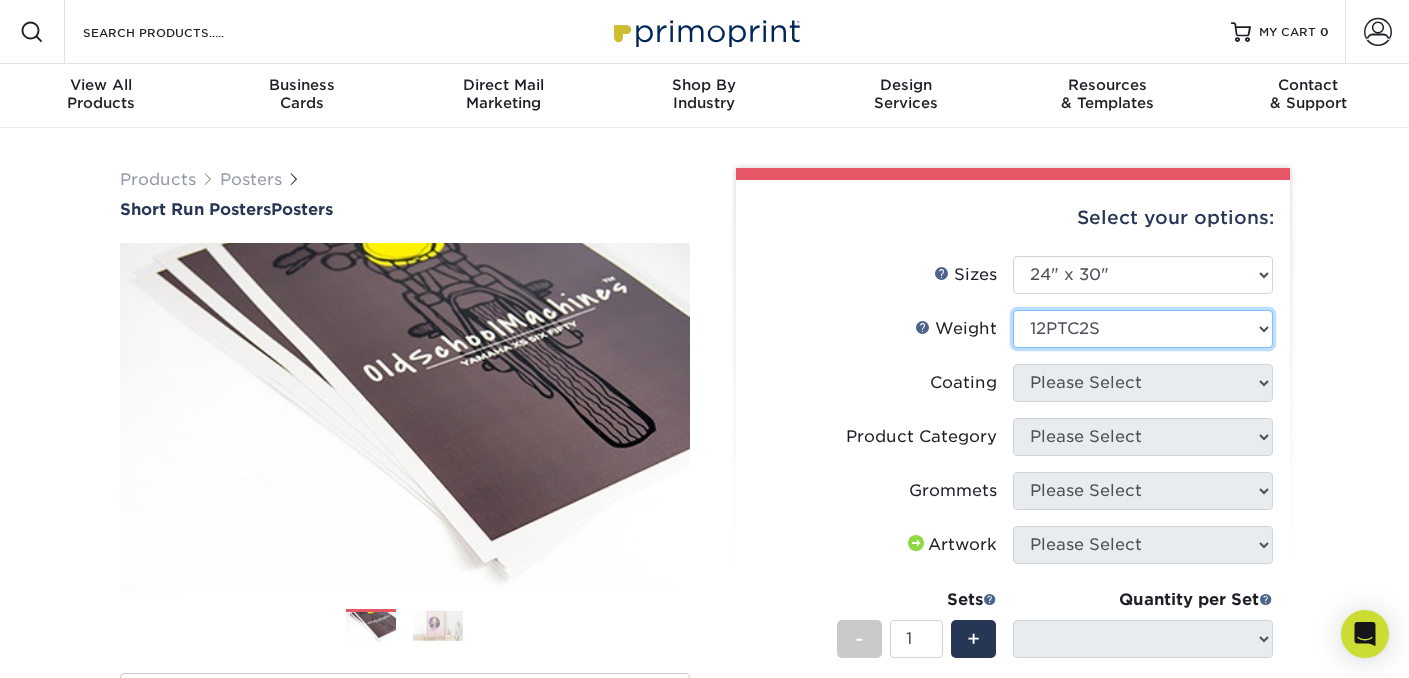 select on "-1" 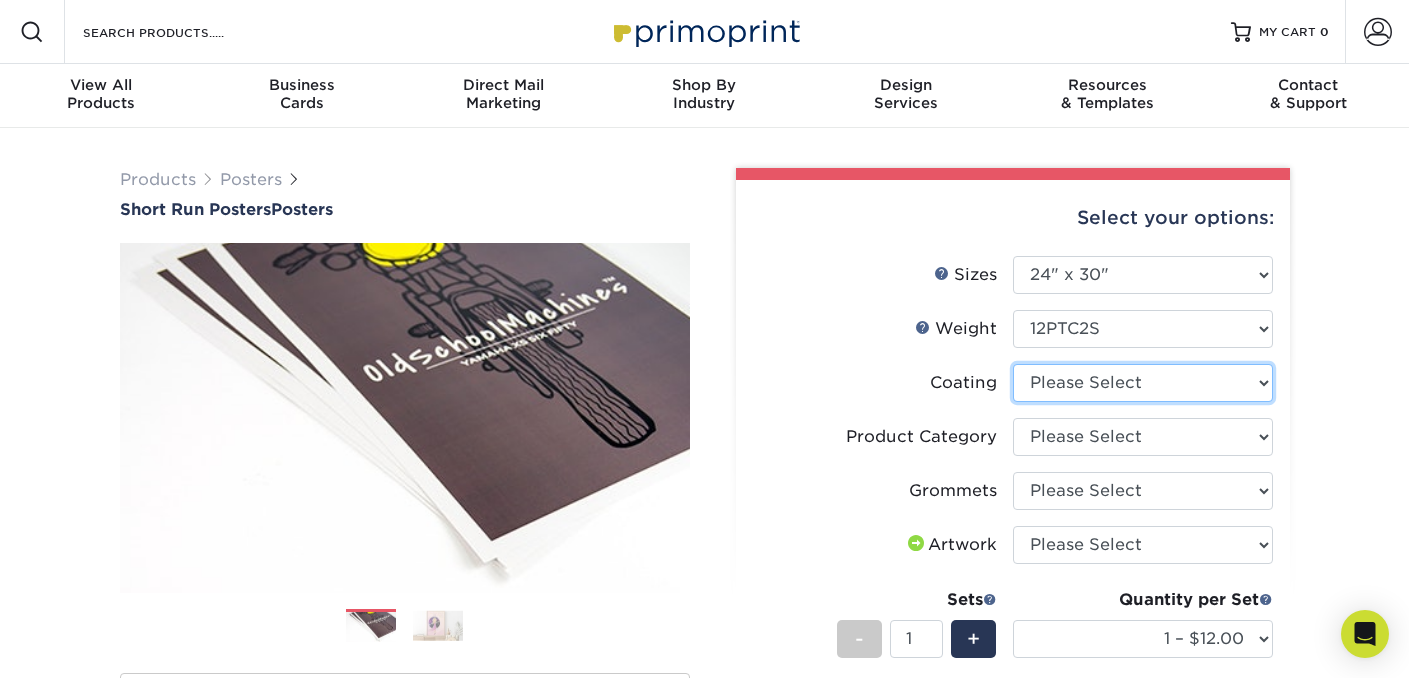 click at bounding box center (1143, 383) 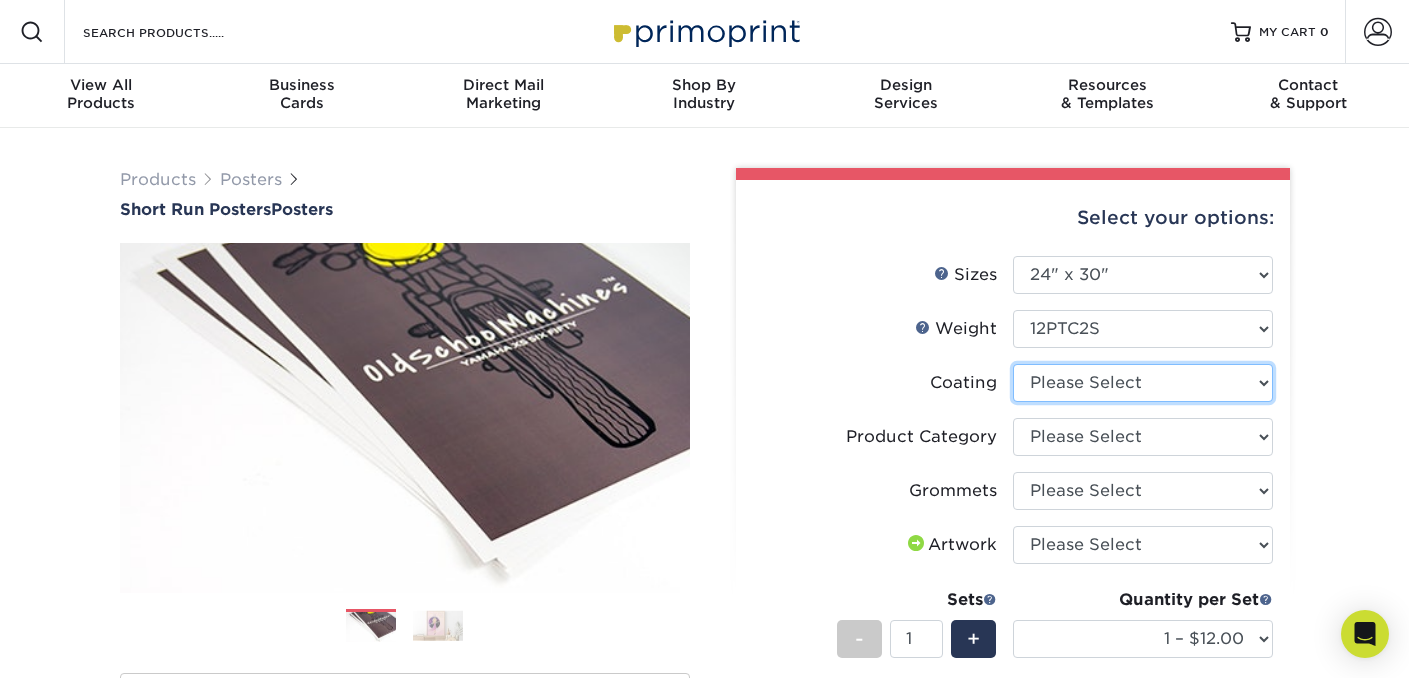 select on "3e7618de-abca-4bda-9f97-8b9129e913d8" 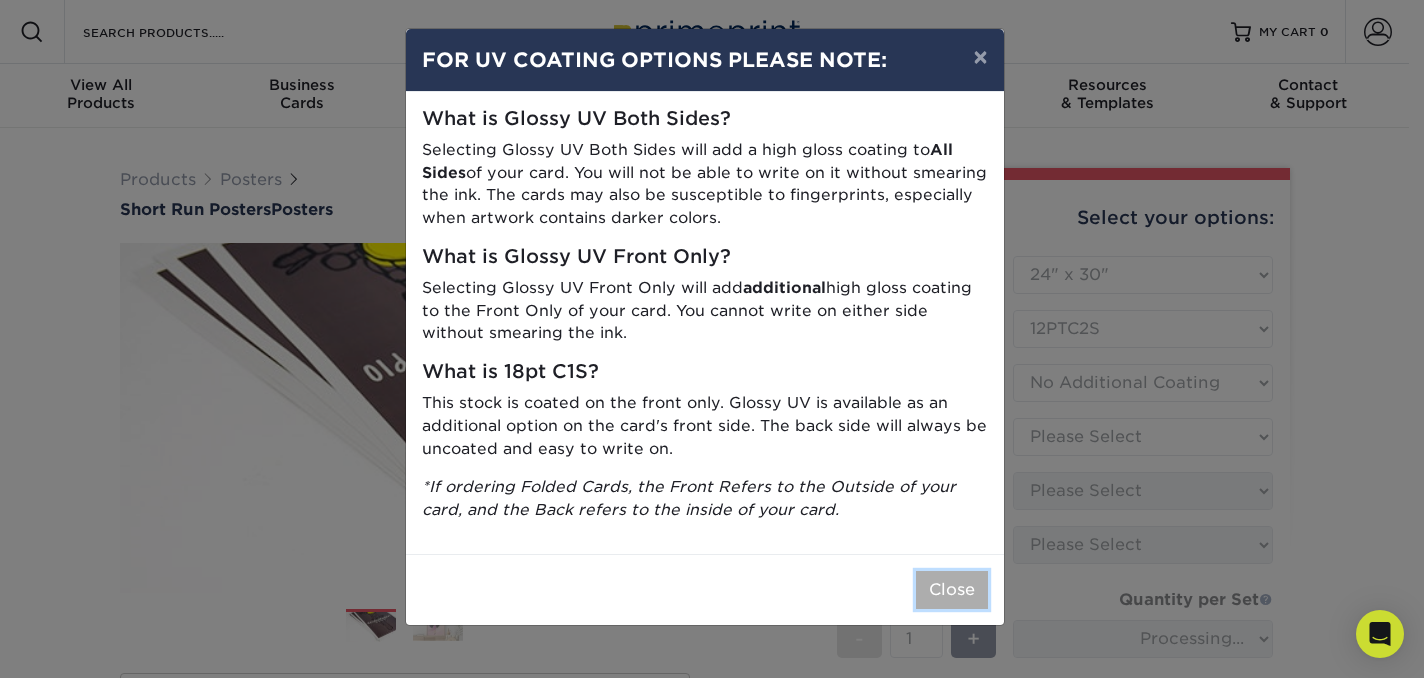 click on "Close" at bounding box center (952, 590) 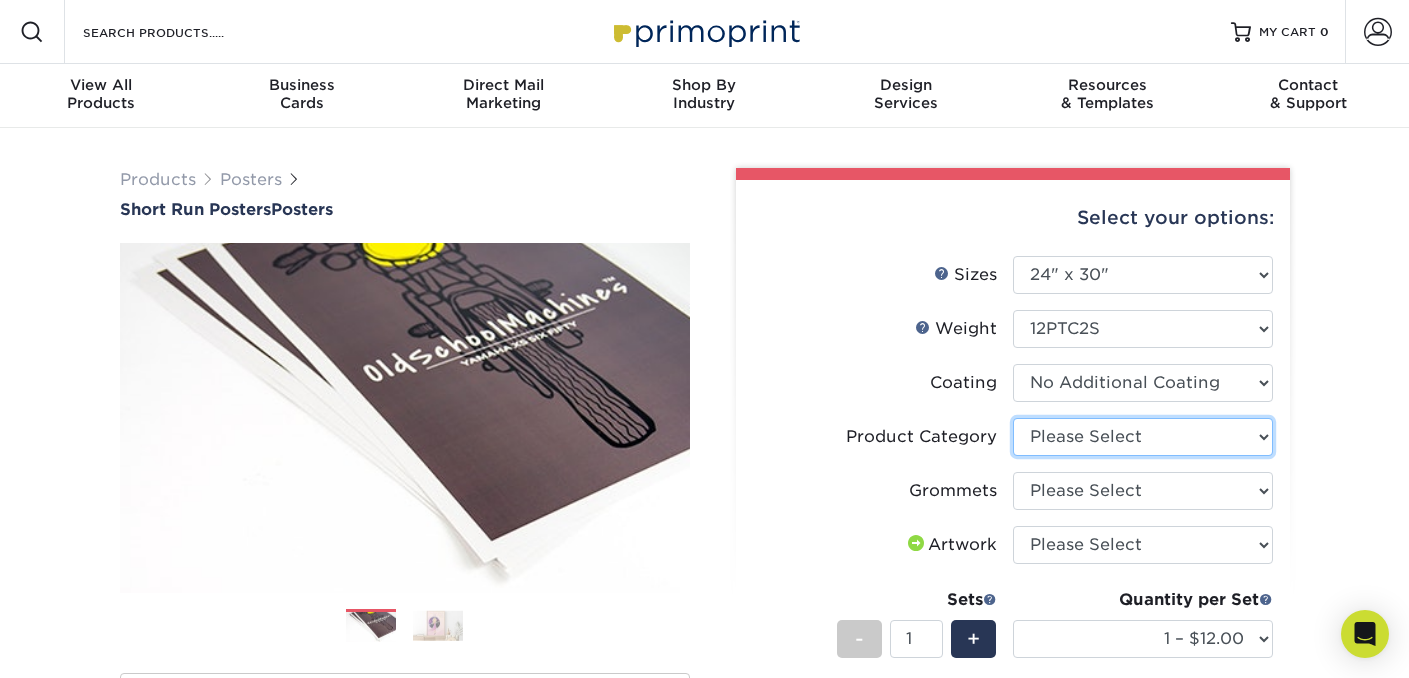 click on "Please Select Blockout Poster" at bounding box center (1143, 437) 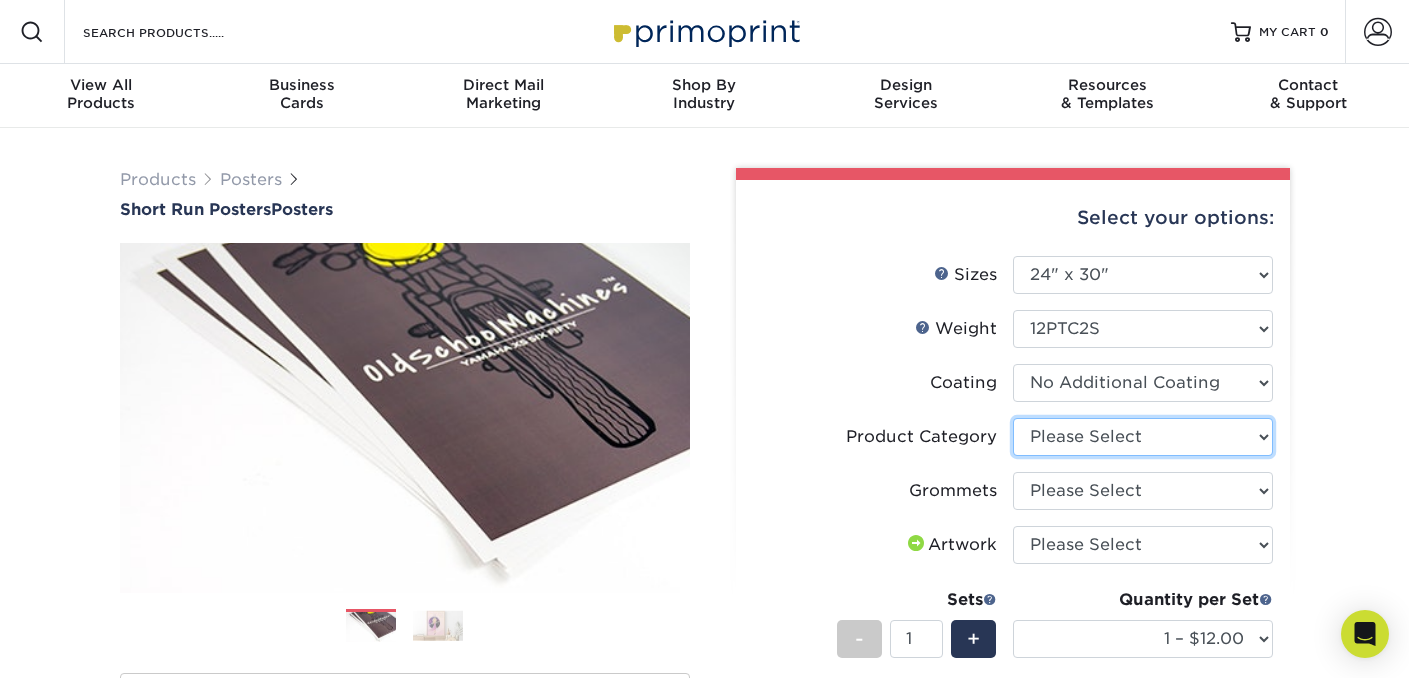 select on "fa4be506-53fb-4ae9-92ef-b1dd4b719e38" 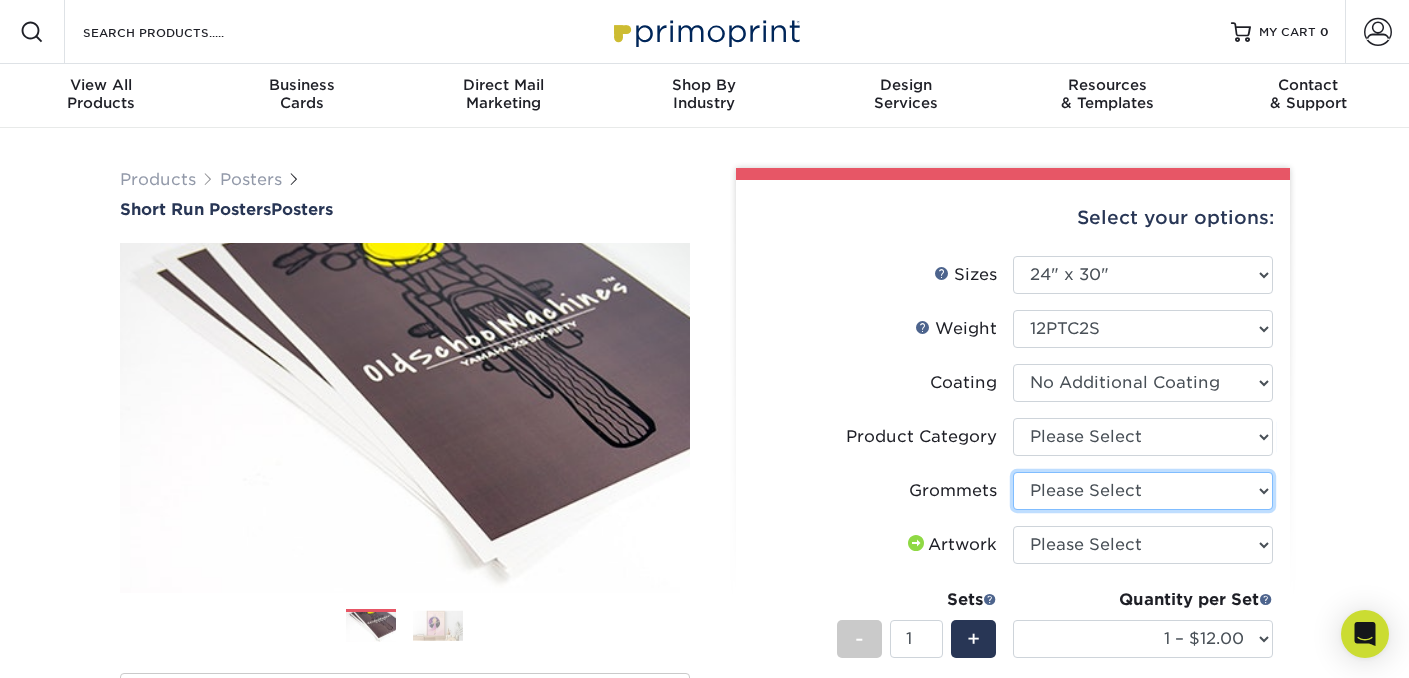 click on "Please Select No Grommets Yes, Grommet All 4 Corners Yes, Grommets Top Corners Only" at bounding box center (1143, 491) 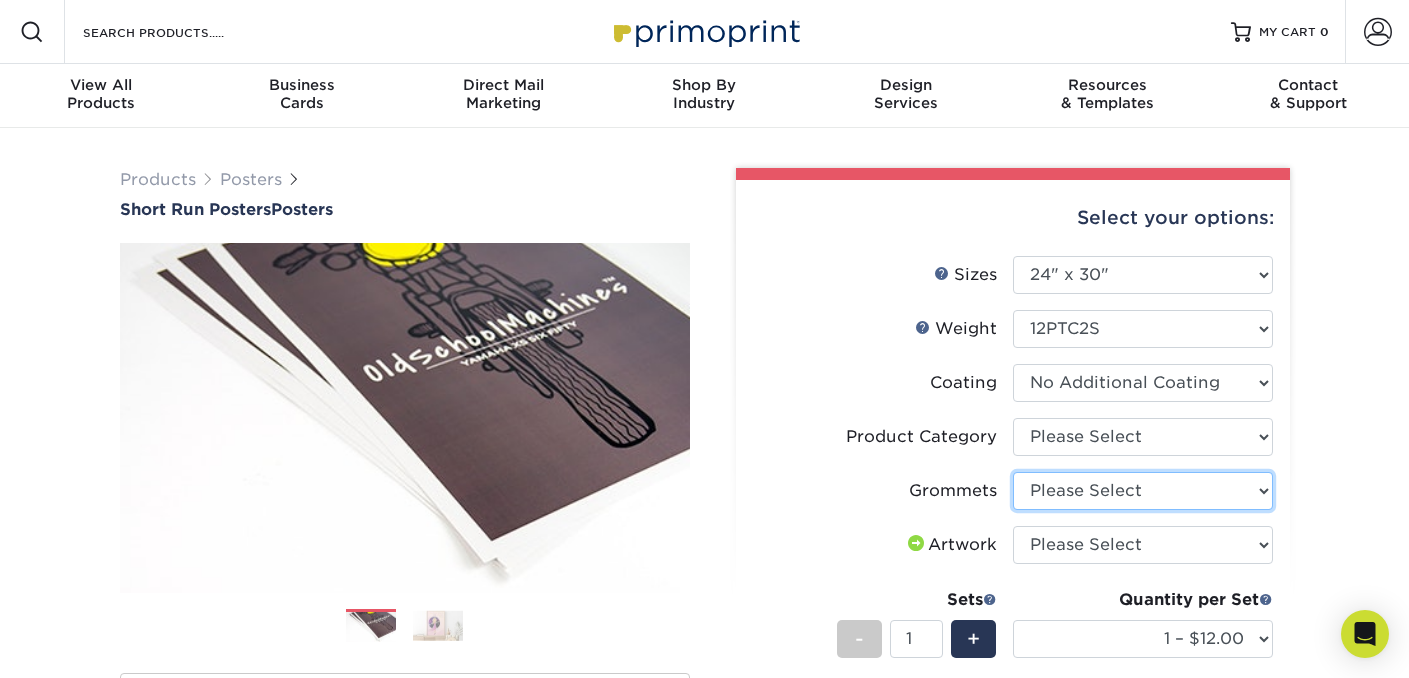 select on "90d329df-db80-4206-b821-ff9d3f363977" 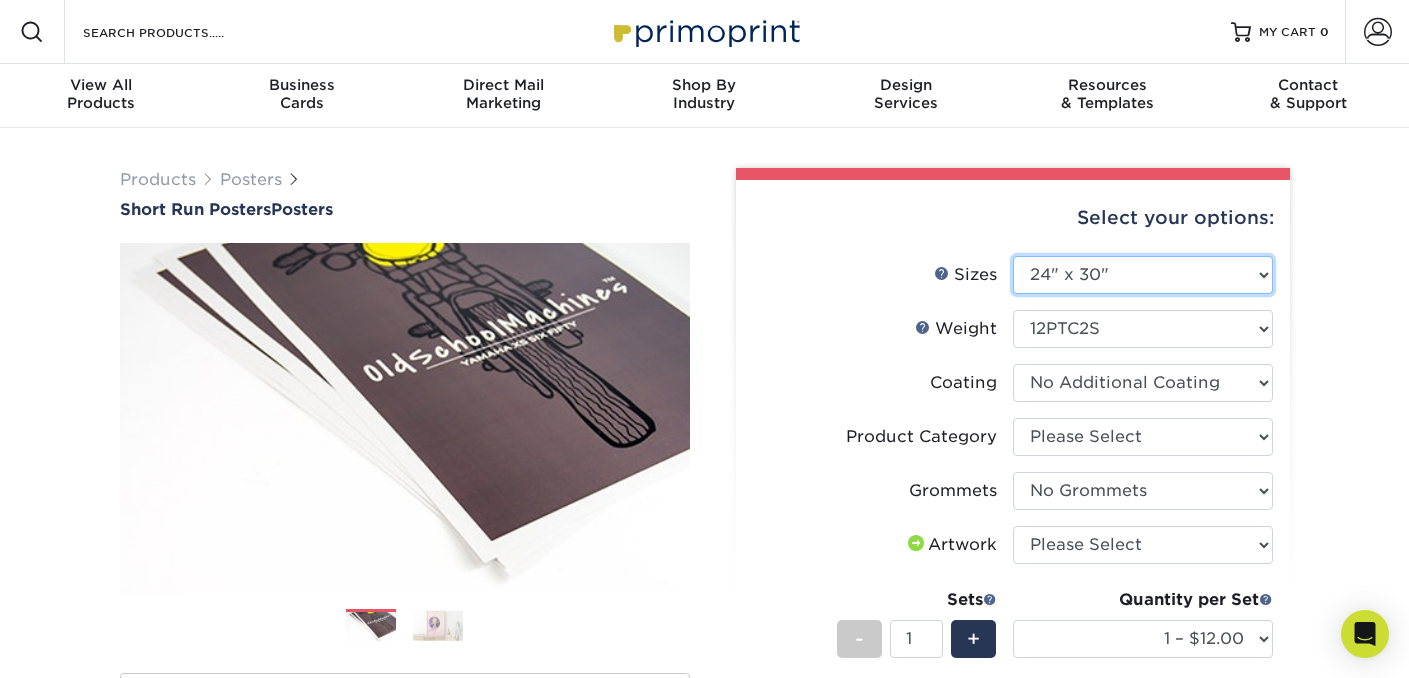 click on "Please Select
12" x 12"
12" x 15"
12" x 17"
12" x 18"
12" x 20"
12" x 24"
12" x 27"
12" x 35"
12" x 36"" at bounding box center [1143, 275] 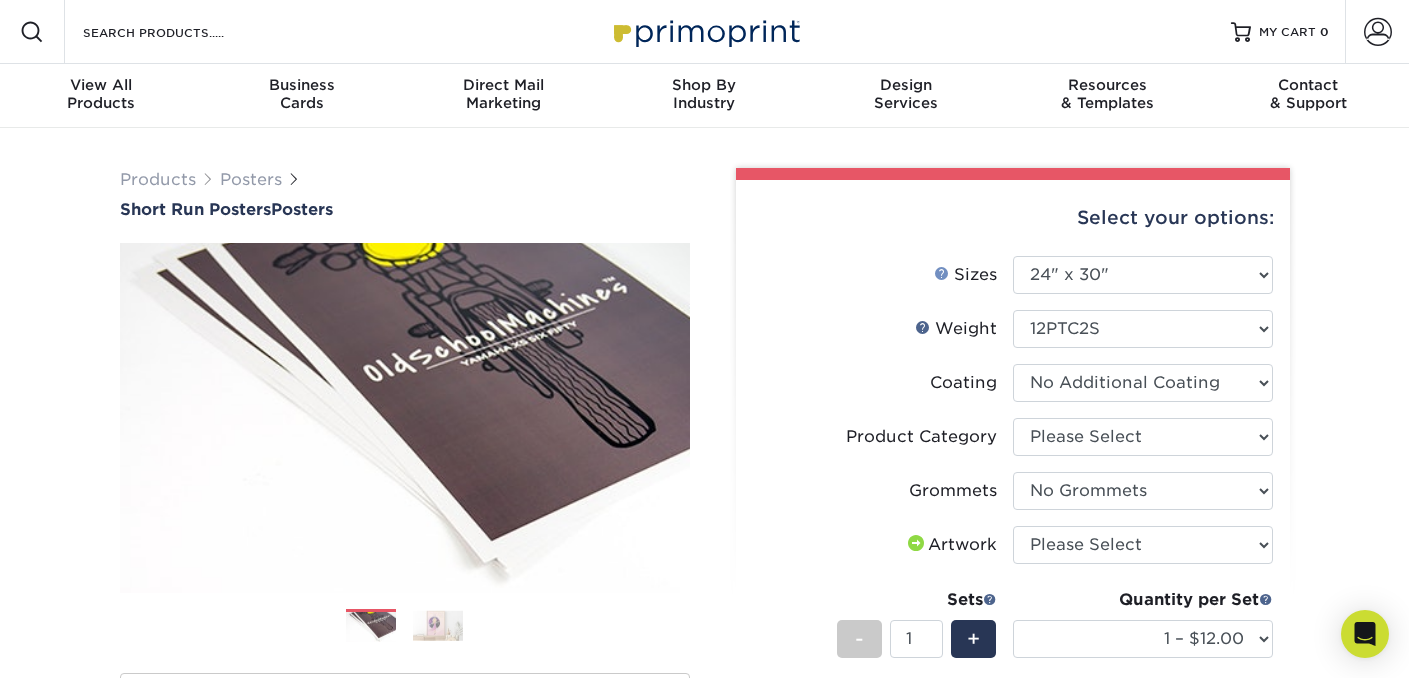 click on "Sizes Help" at bounding box center [942, 273] 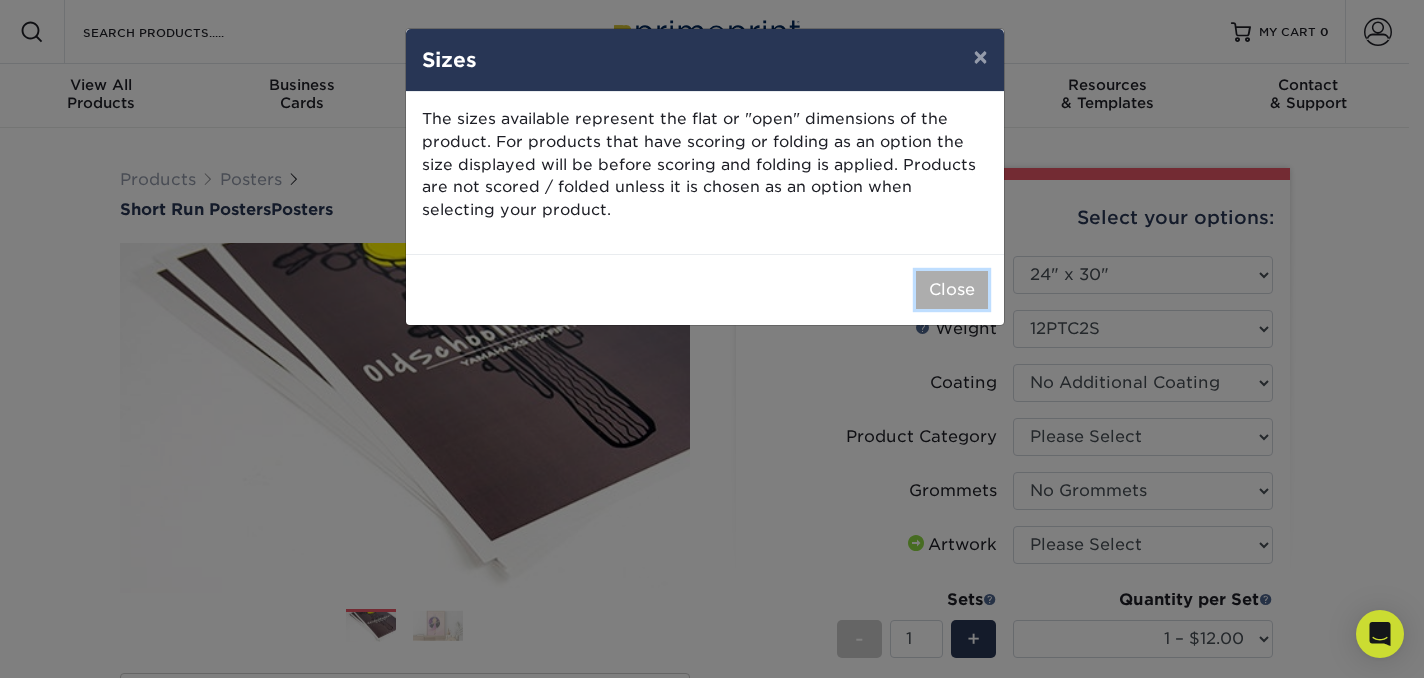 click on "Close" at bounding box center (952, 290) 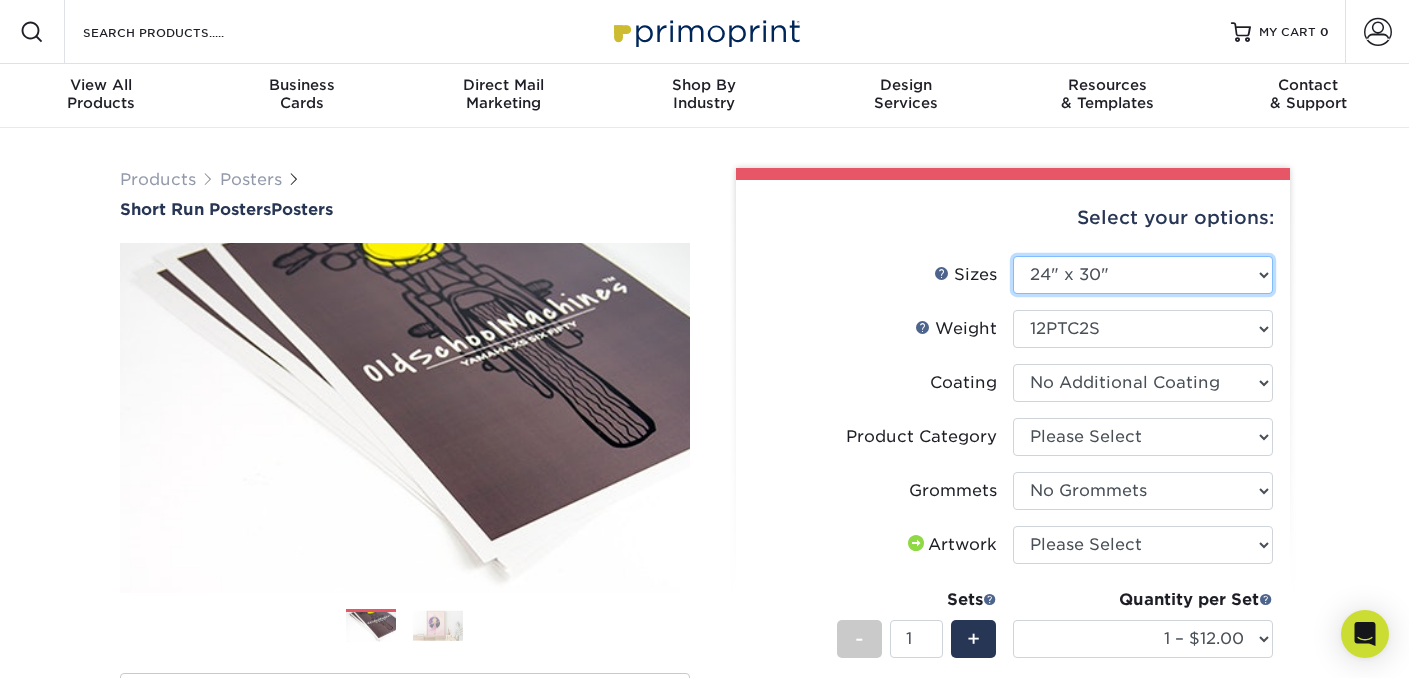 click on "Please Select
12" x 12"
12" x 15"
12" x 17"
12" x 18"
12" x 20"
12" x 24"
12" x 27"
12" x 35"
12" x 36"" at bounding box center (1143, 275) 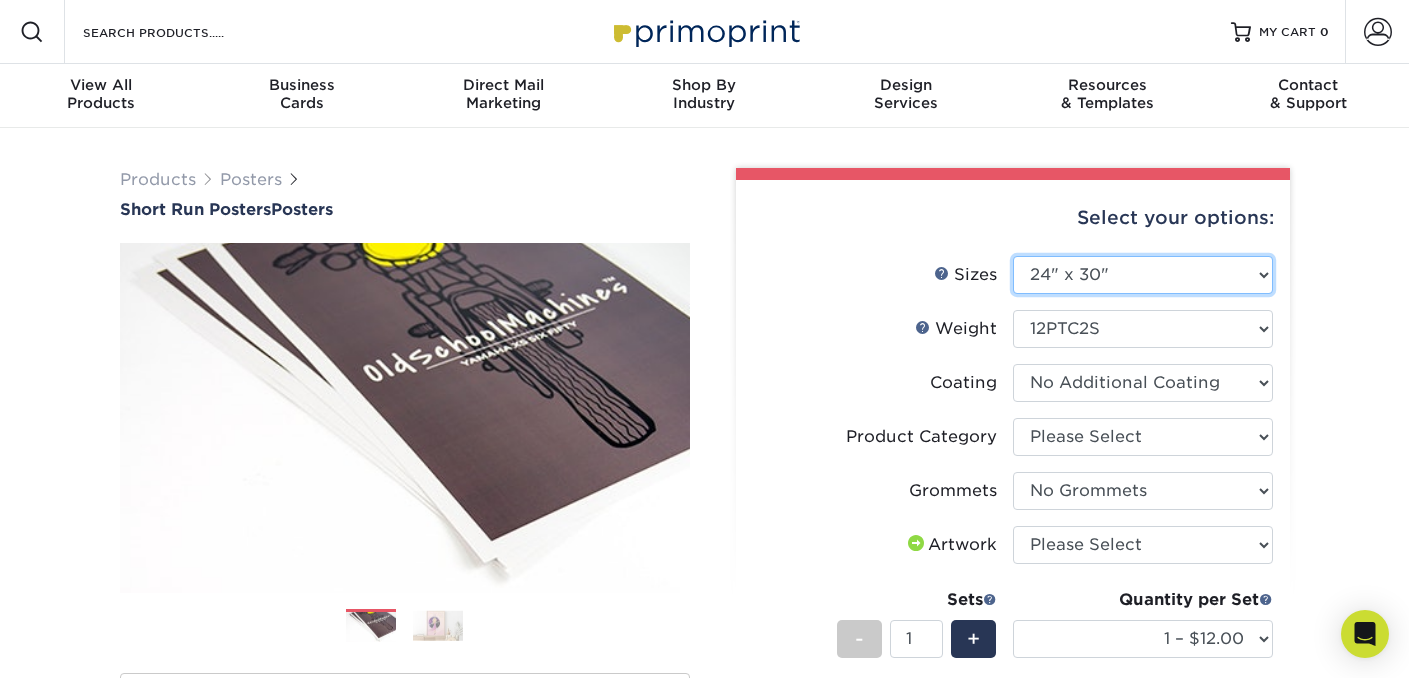 select on "24.00x33.00" 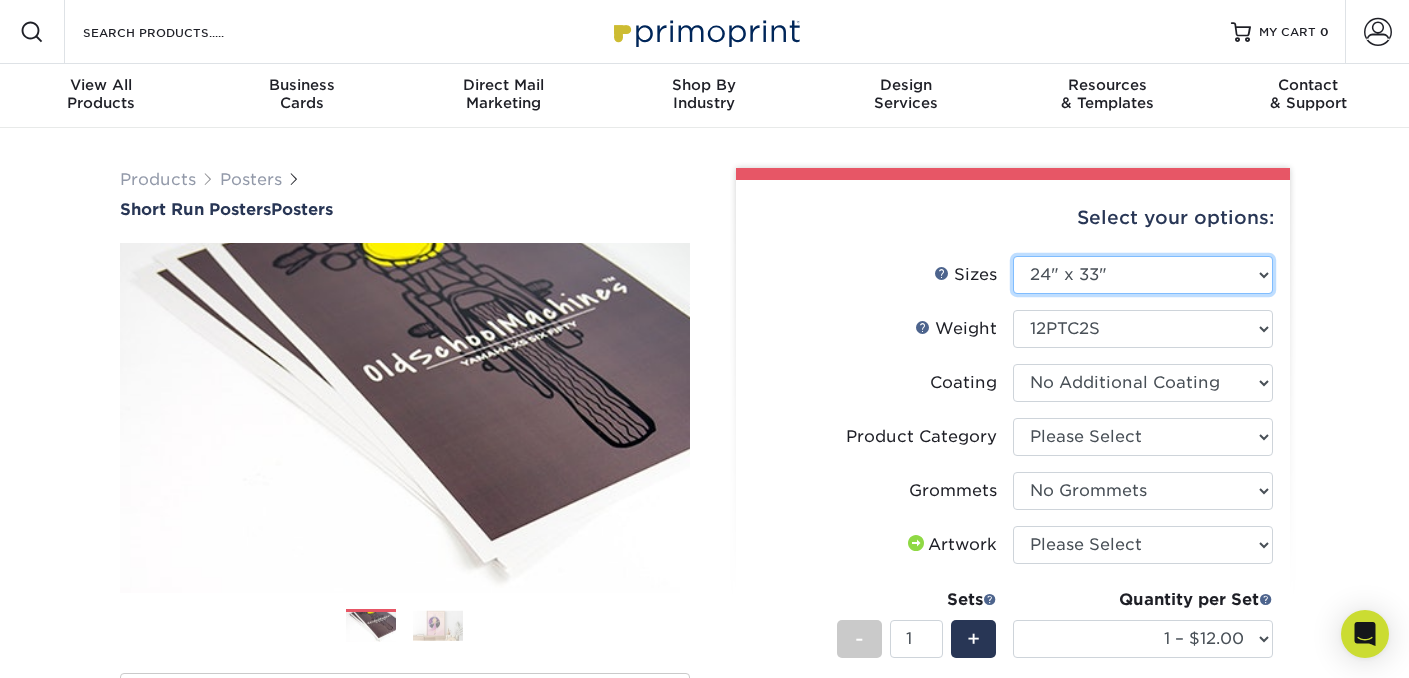select on "-1" 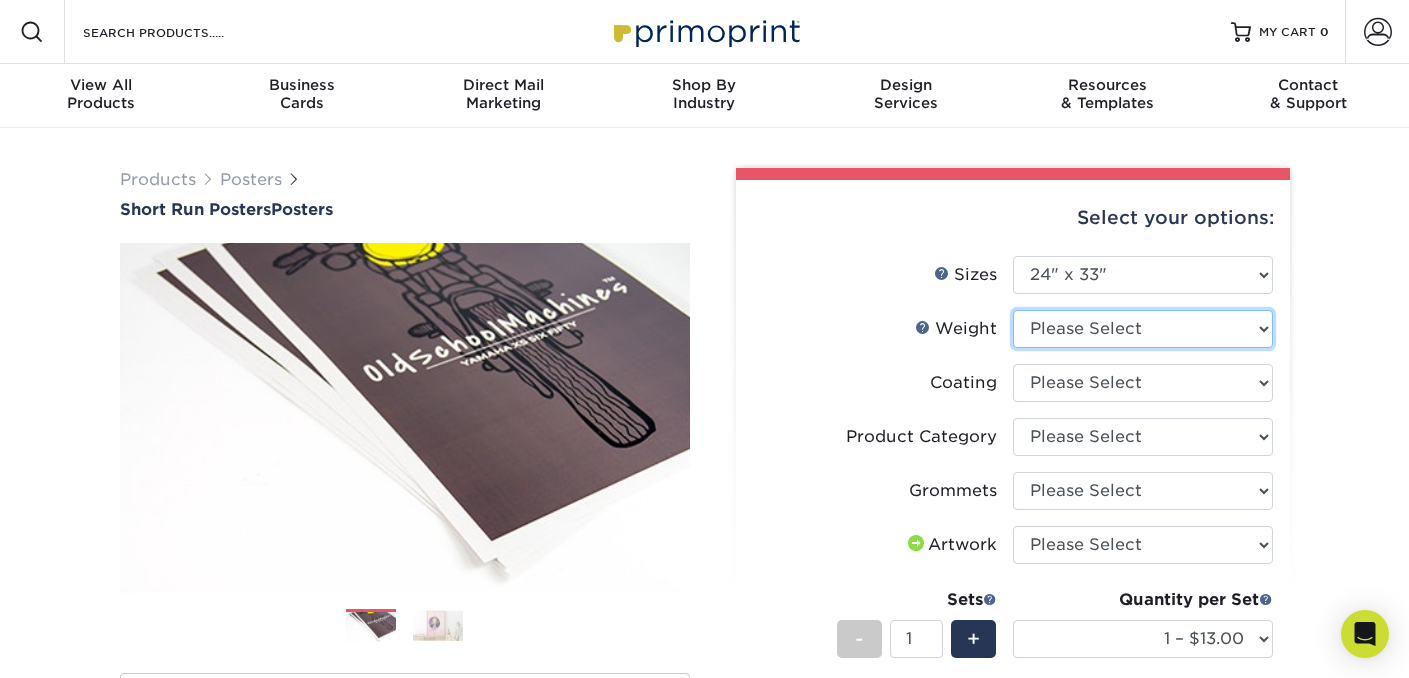 click on "Please Select 12PTC2S" at bounding box center (1143, 329) 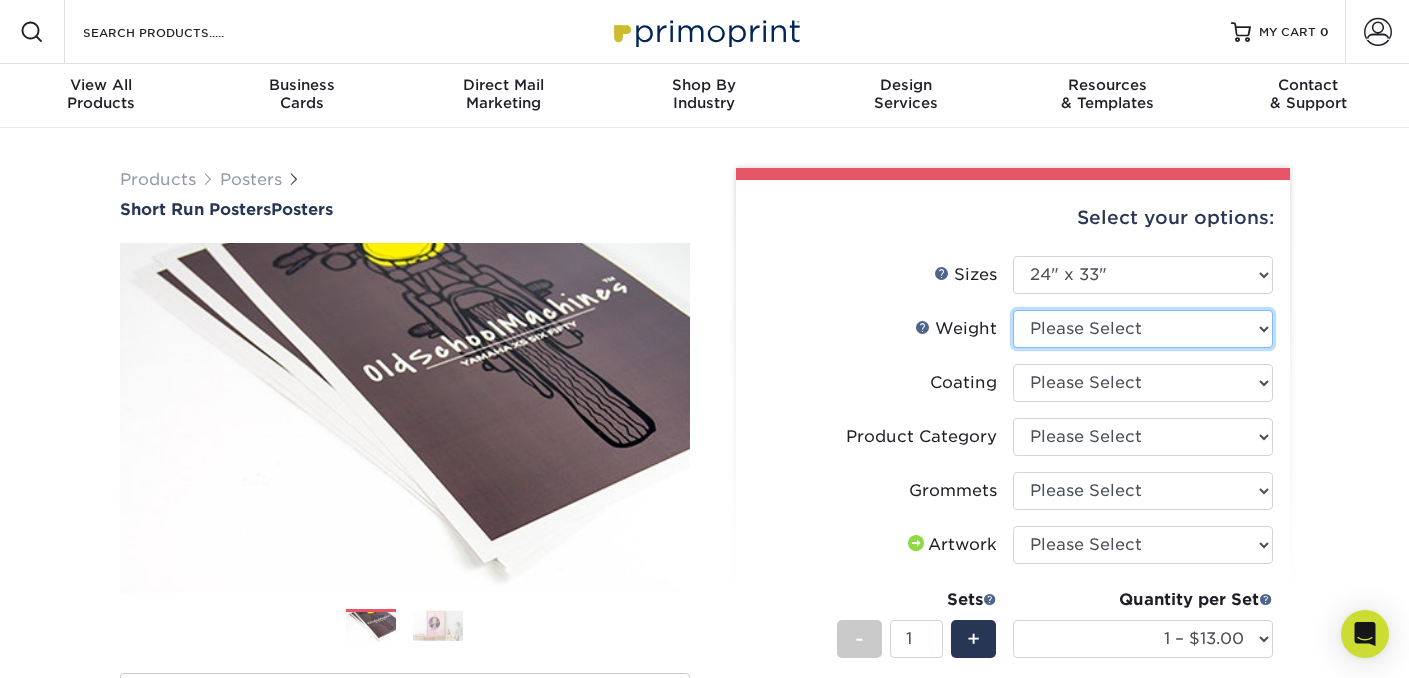 select on "12PTC2S" 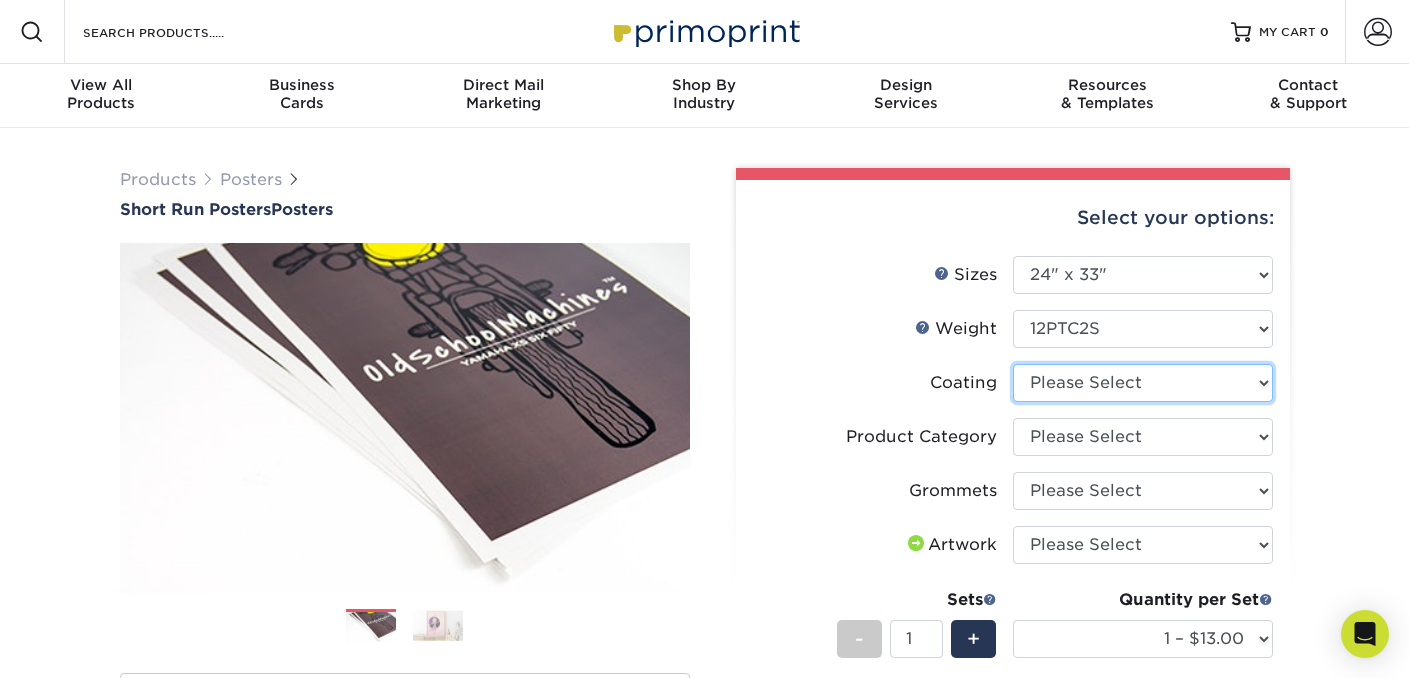 click at bounding box center (1143, 383) 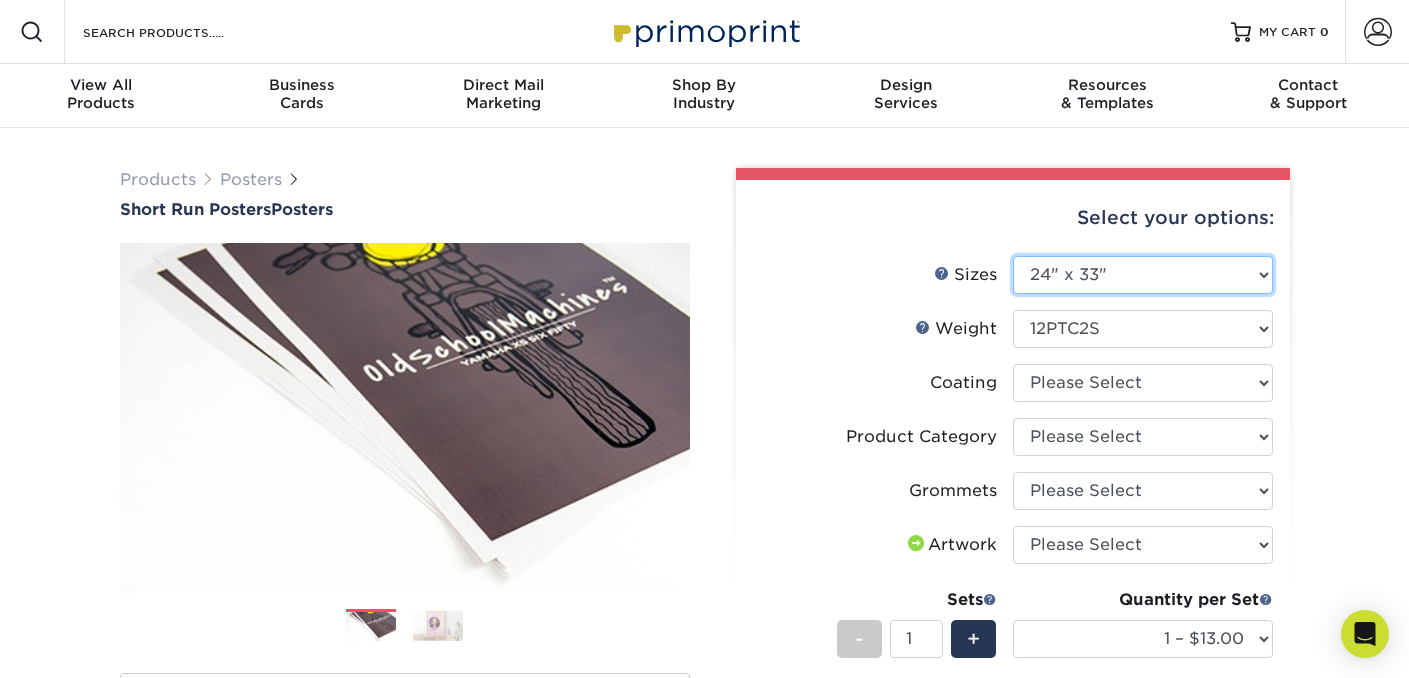 click on "Please Select
12" x 12"
12" x 15"
12" x 17"
12" x 18"
12" x 20"
12" x 24"
12" x 27"
12" x 35"
12" x 36"" at bounding box center [1143, 275] 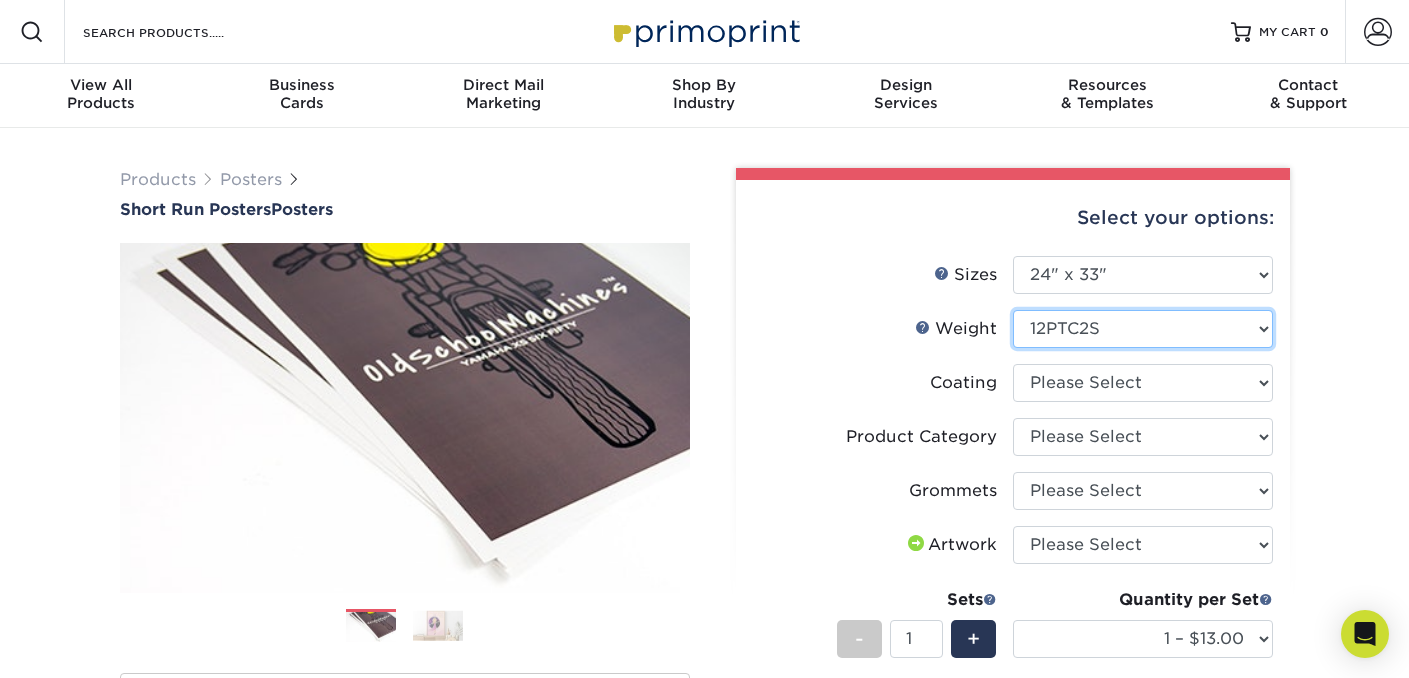 click on "Please Select 12PTC2S" at bounding box center [1143, 329] 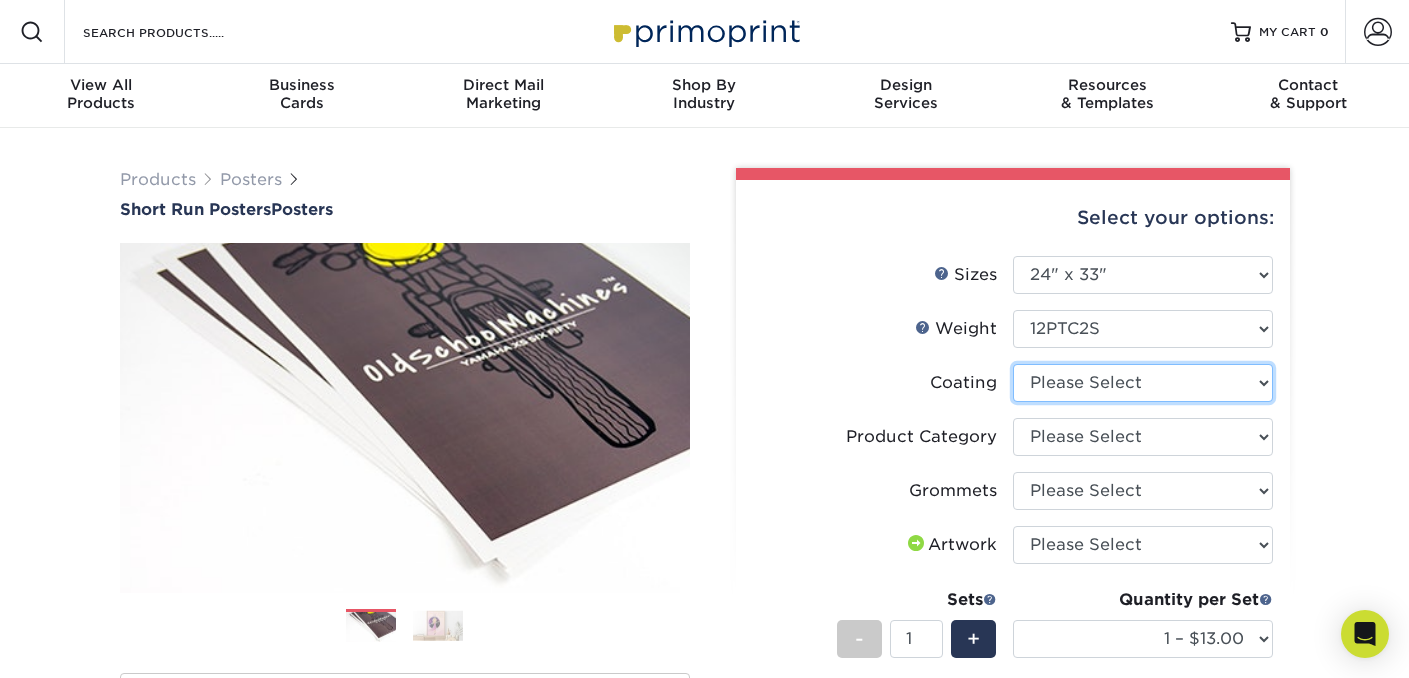 click at bounding box center [1143, 383] 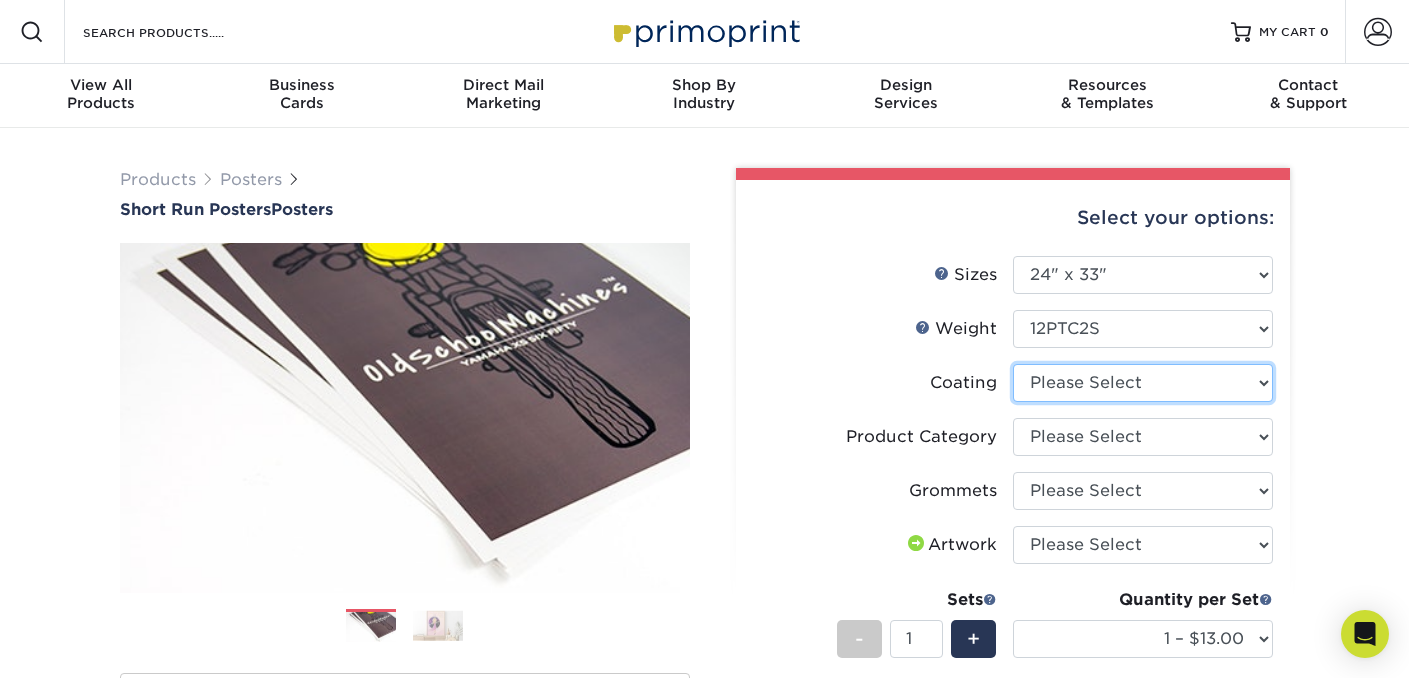 select on "3e7618de-abca-4bda-9f97-8b9129e913d8" 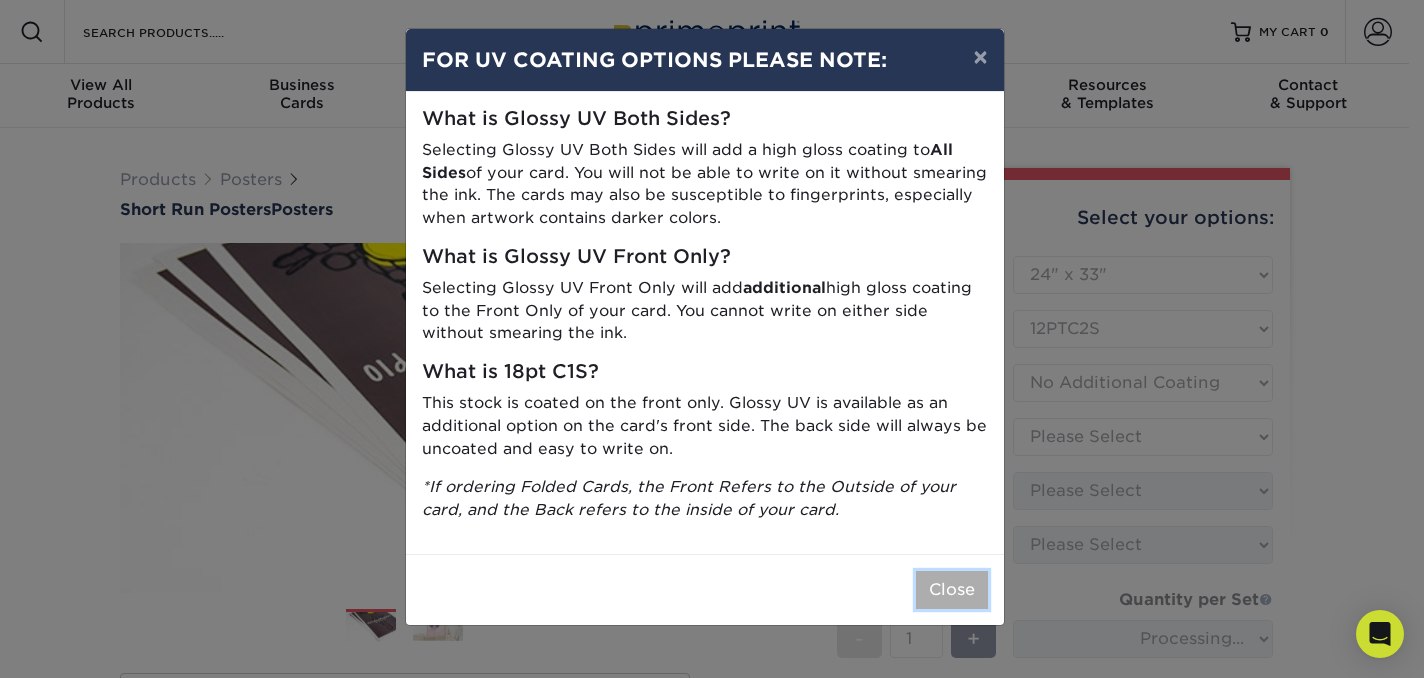 click on "Close" at bounding box center [952, 590] 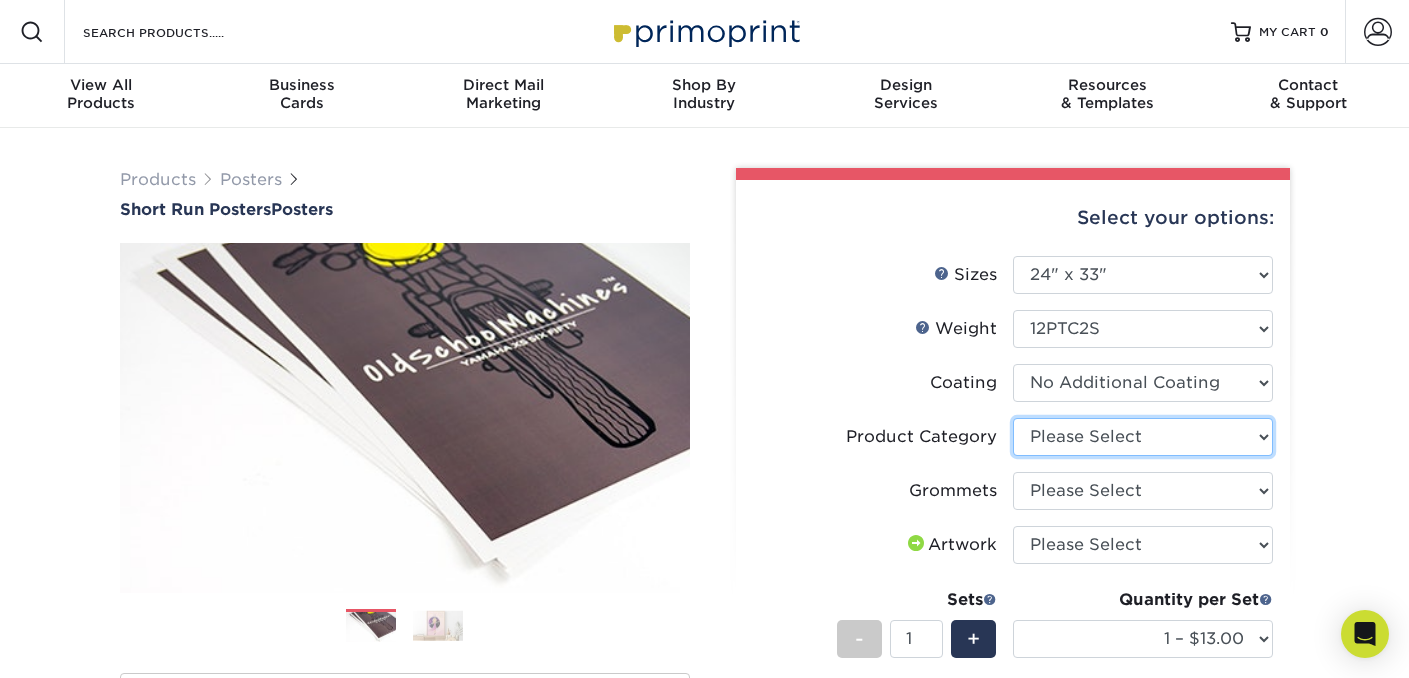 click on "Please Select Blockout Poster" at bounding box center (1143, 437) 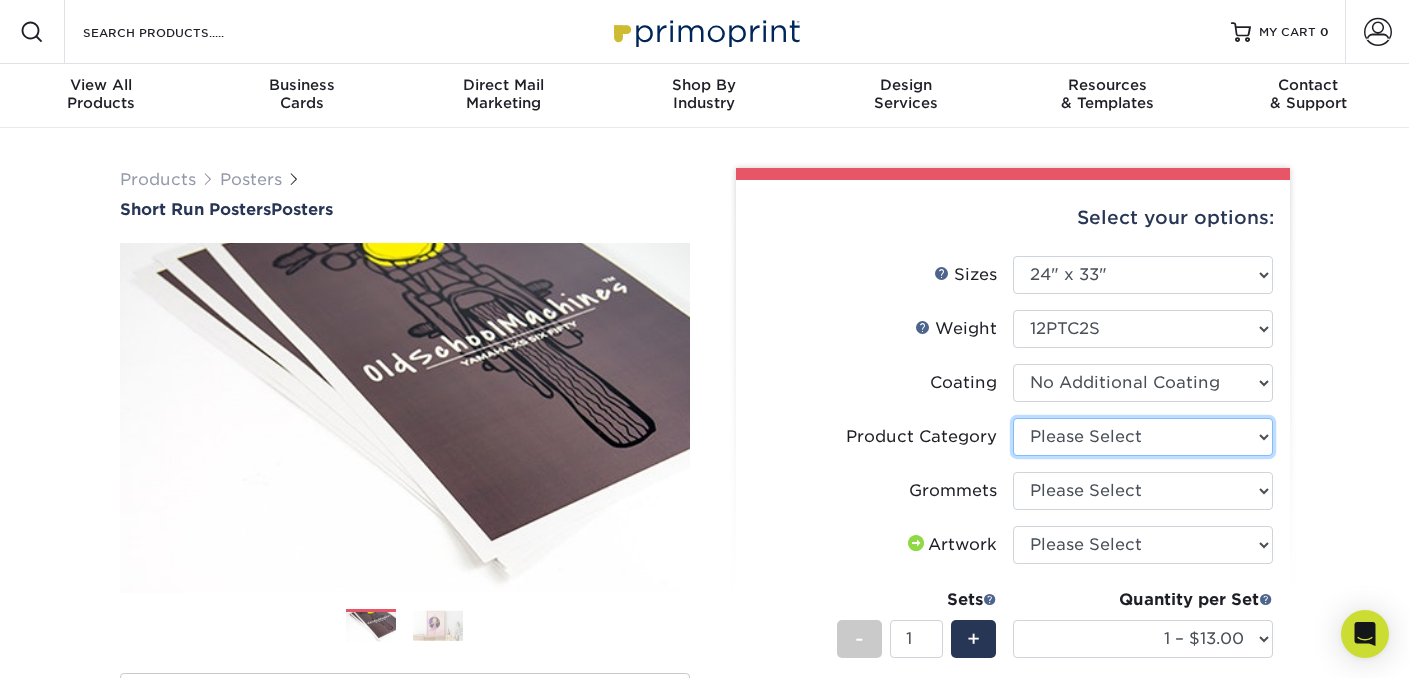 select on "fa4be506-53fb-4ae9-92ef-b1dd4b719e38" 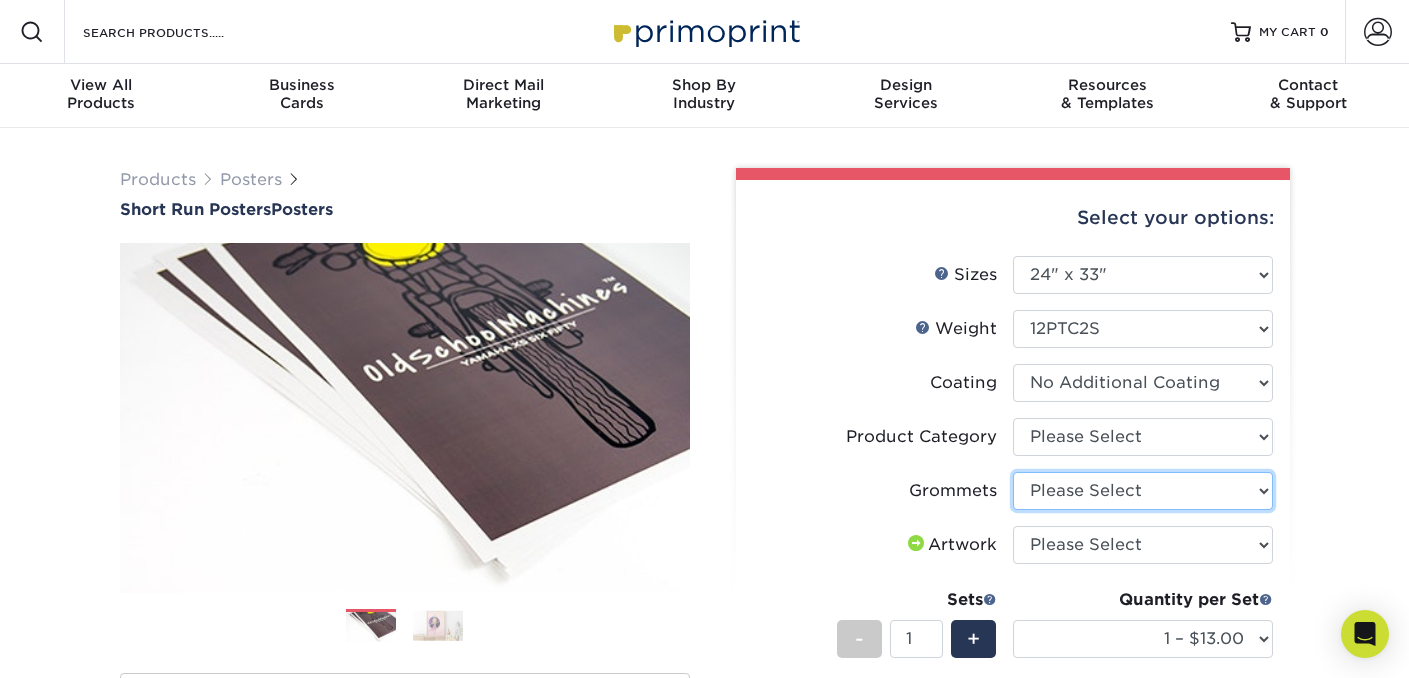click on "Please Select No Grommets Yes, Grommet All 4 Corners Yes, Grommets Top Corners Only" at bounding box center (1143, 491) 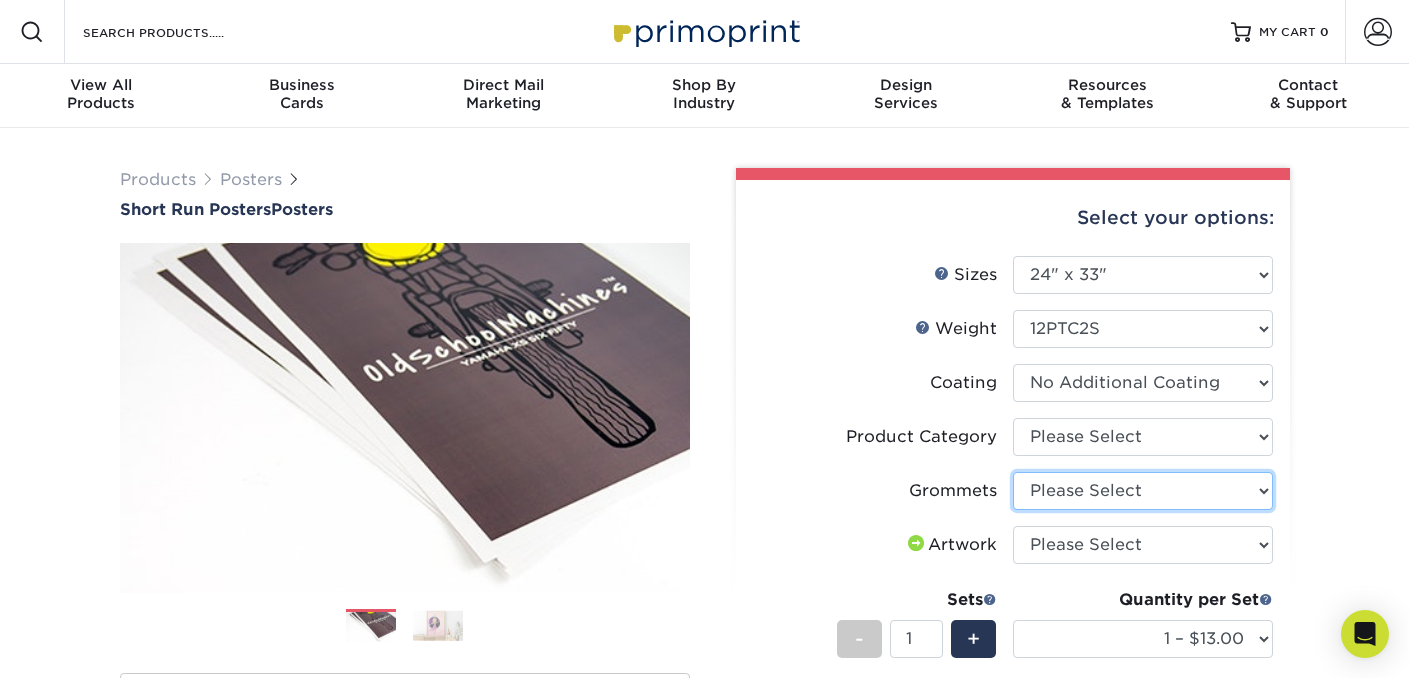 select on "90d329df-db80-4206-b821-ff9d3f363977" 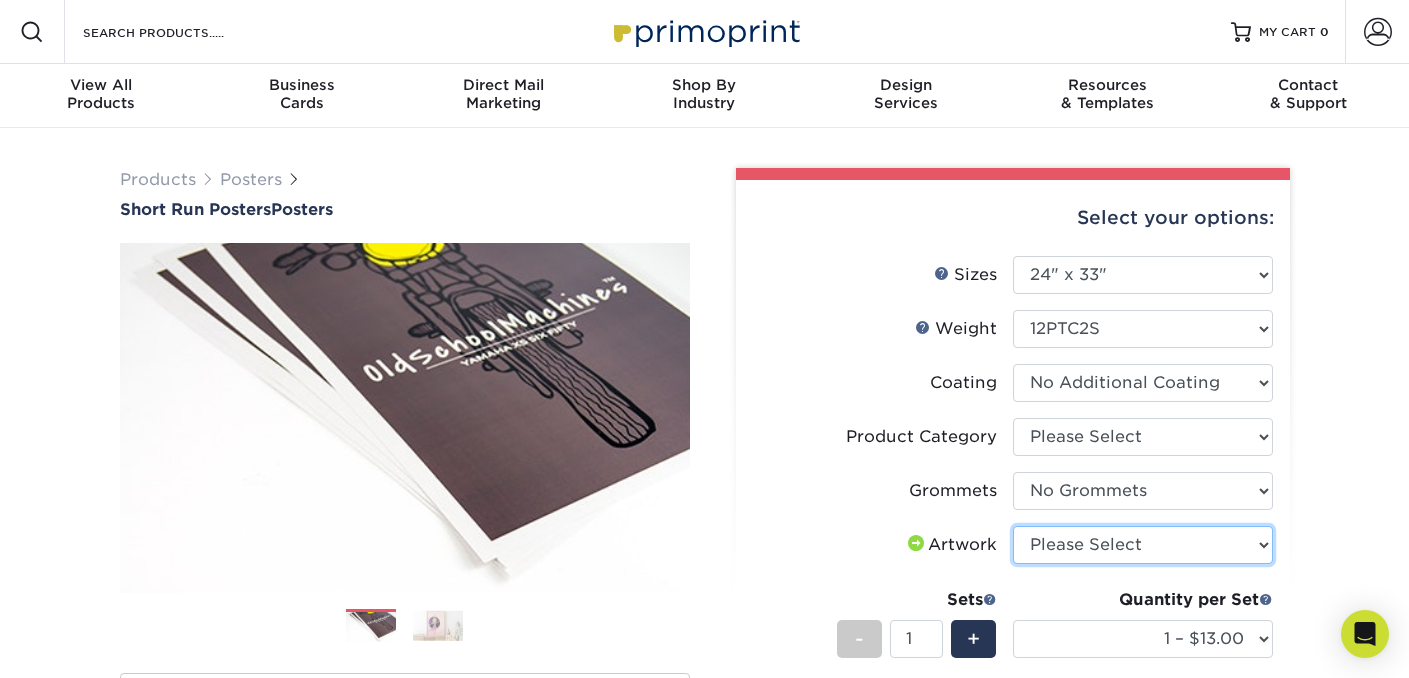 click on "Please Select I will upload files I need a design - $150" at bounding box center [1143, 545] 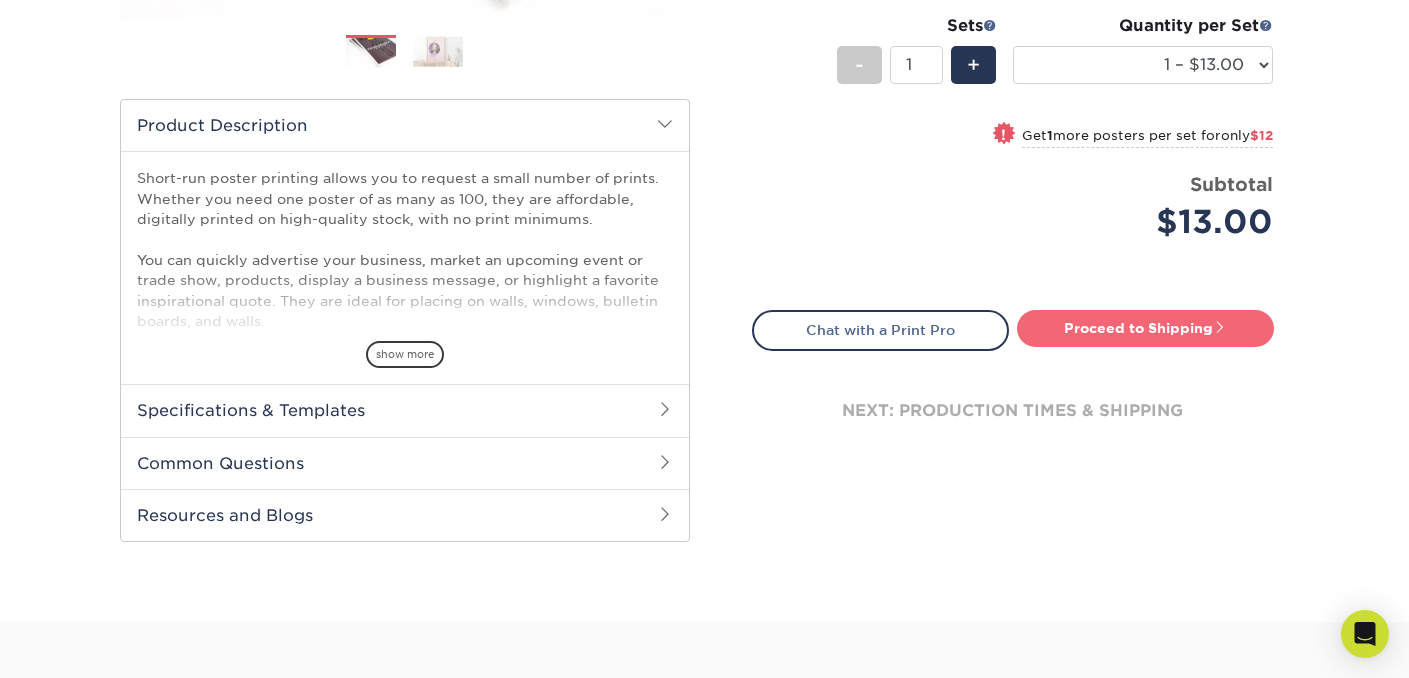 scroll, scrollTop: 571, scrollLeft: 0, axis: vertical 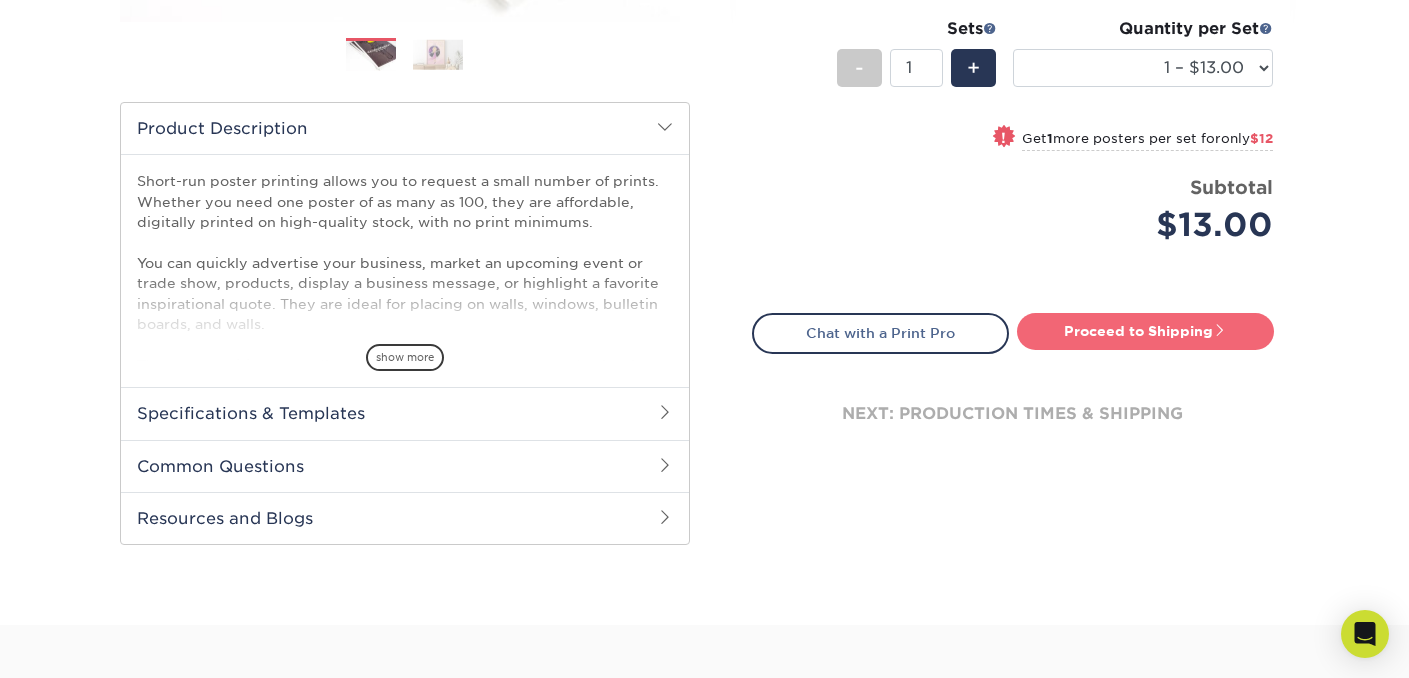 click on "Proceed to Shipping" at bounding box center [1145, 331] 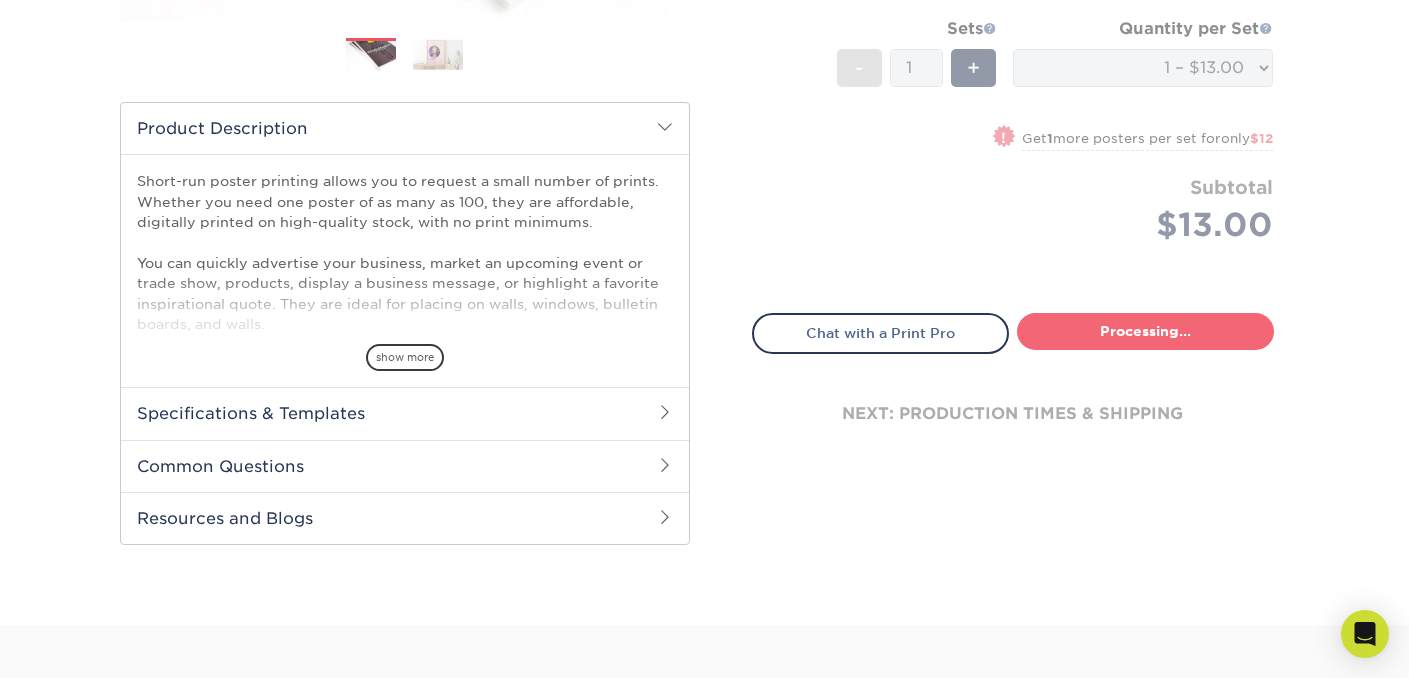 select on "b9069d03-9079-42aa-9495-06465f621581" 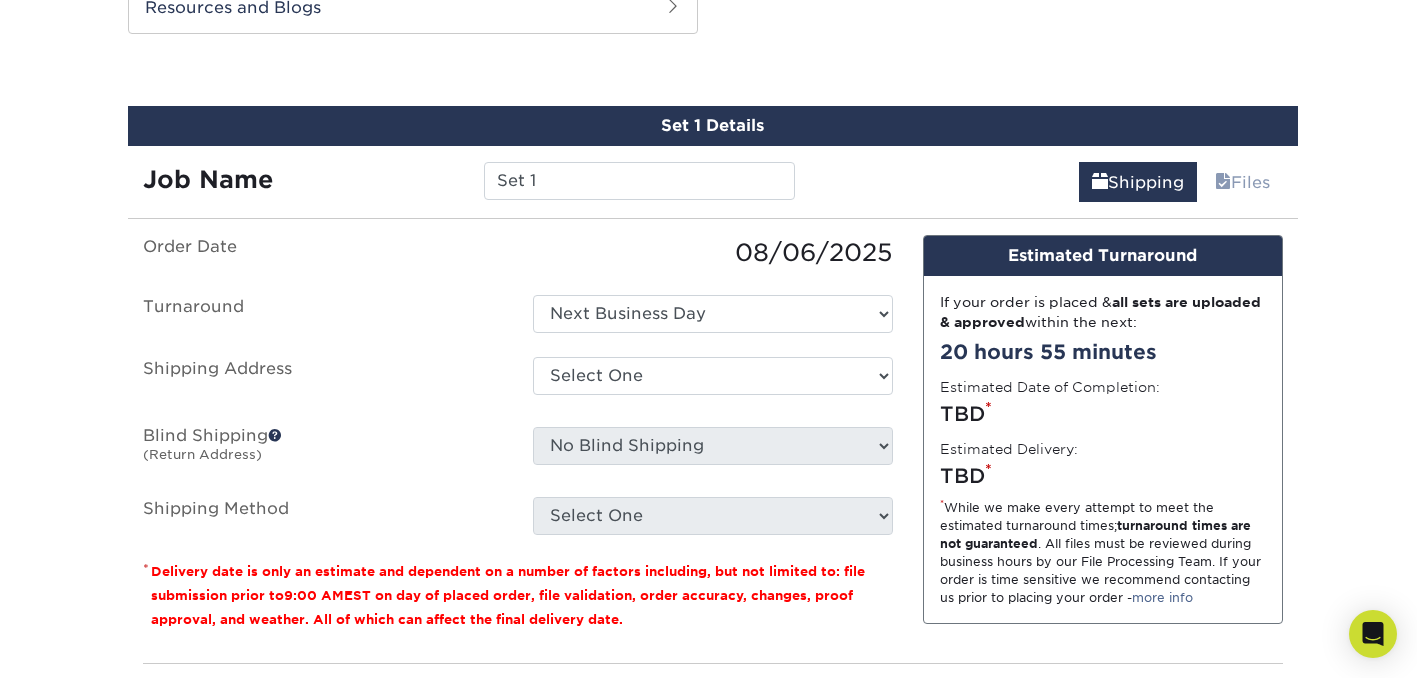 scroll, scrollTop: 1097, scrollLeft: 0, axis: vertical 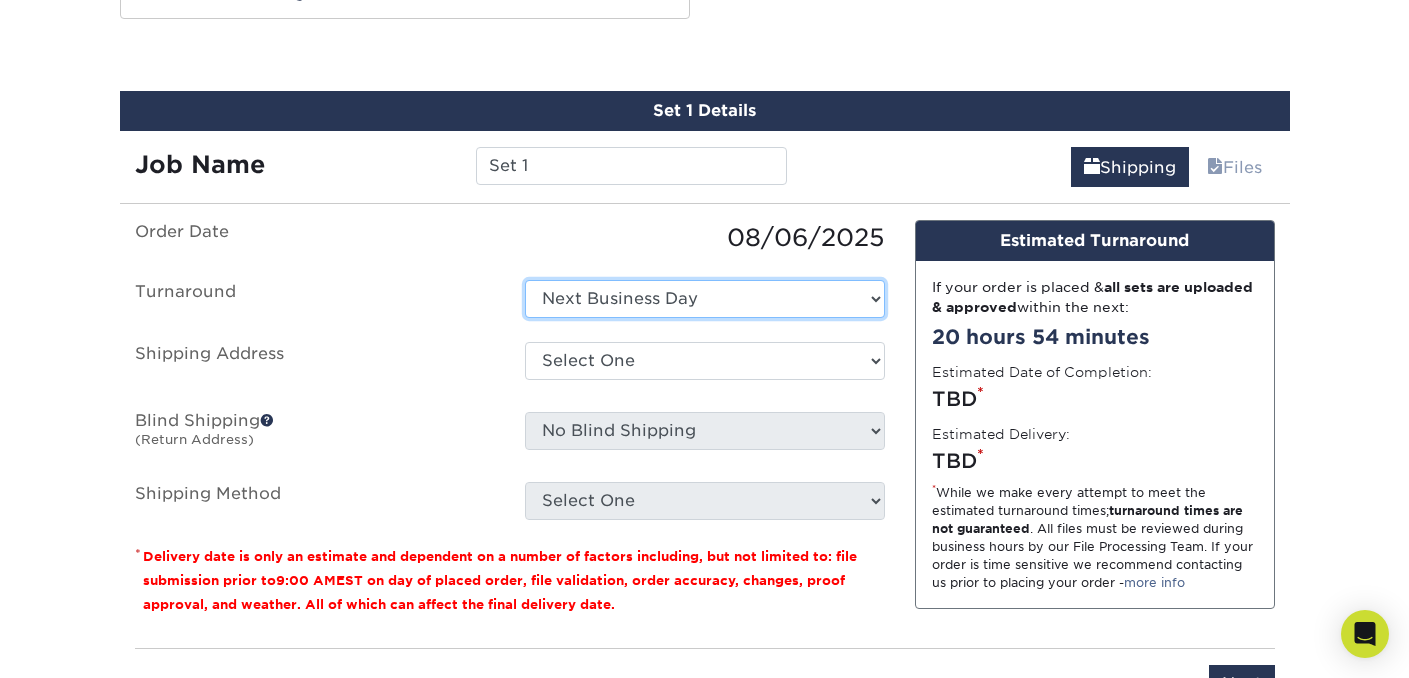 click on "Select One Next Business Day" at bounding box center (705, 299) 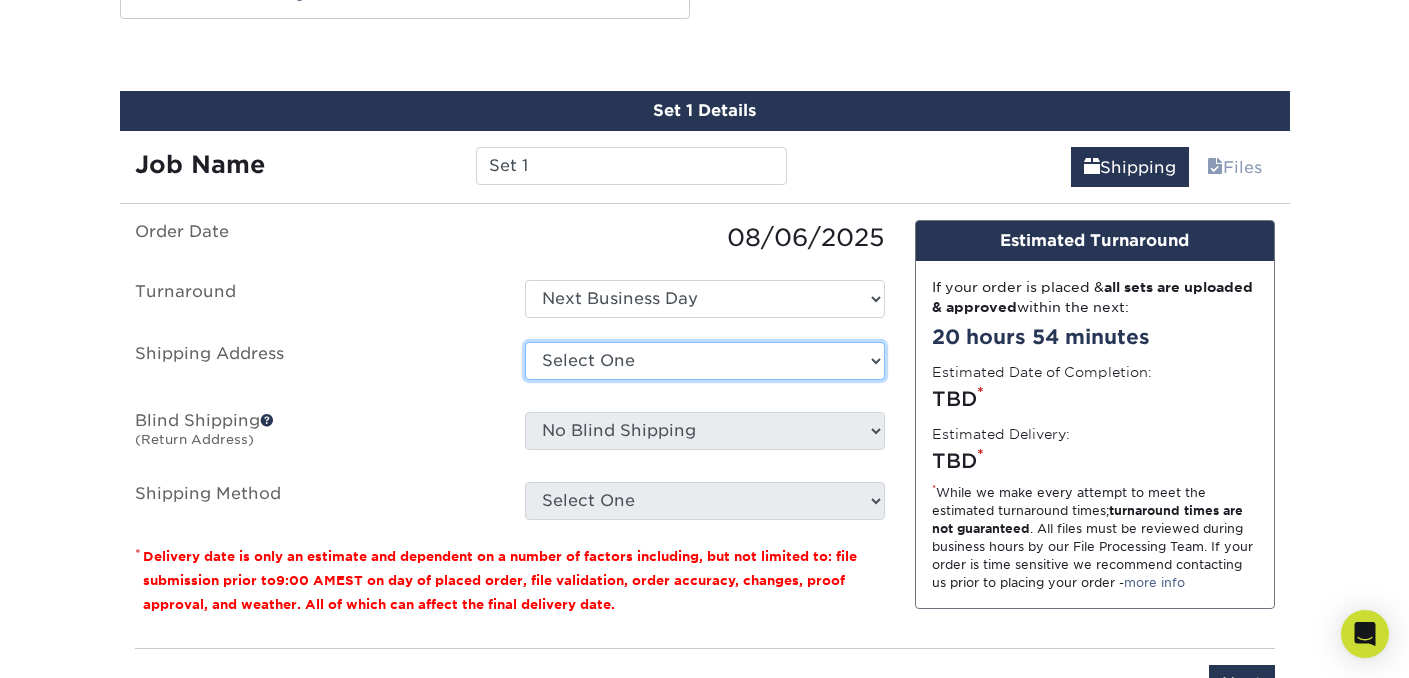 click on "Select One
+ Add New Address
- Login" at bounding box center [705, 361] 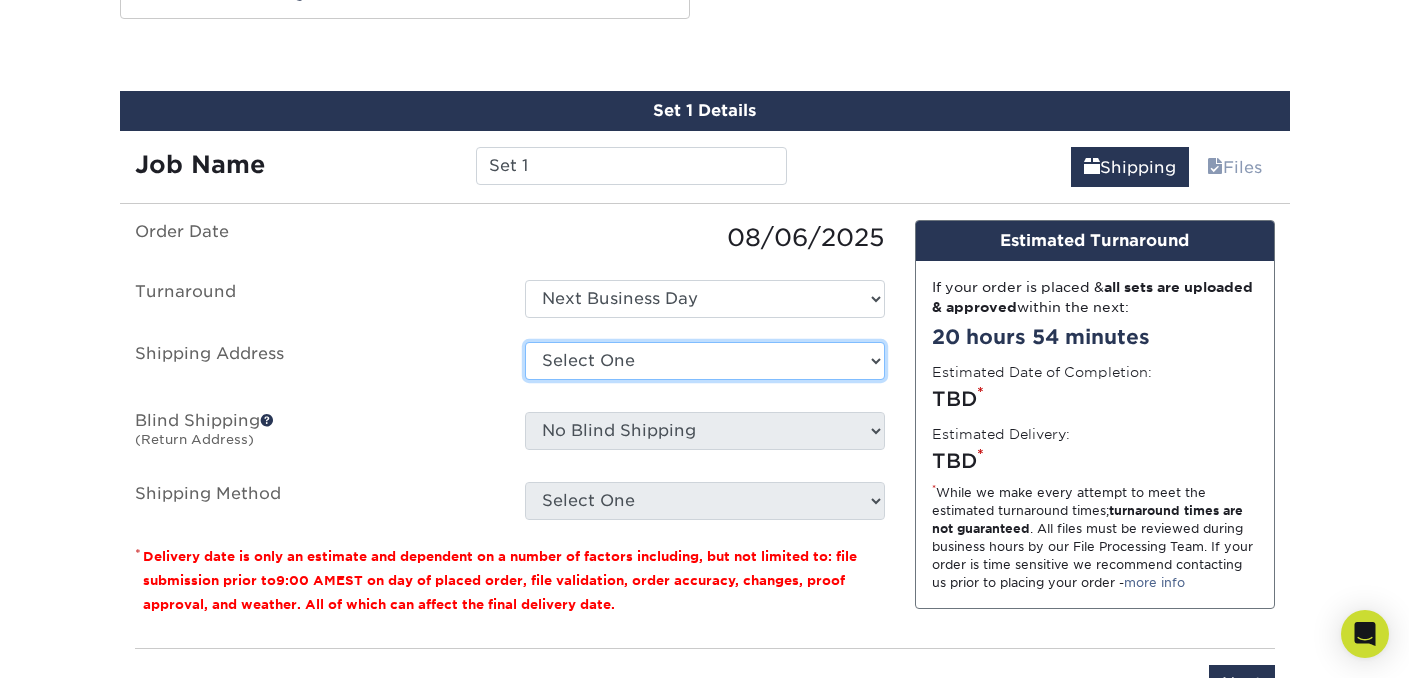 select on "newaddress" 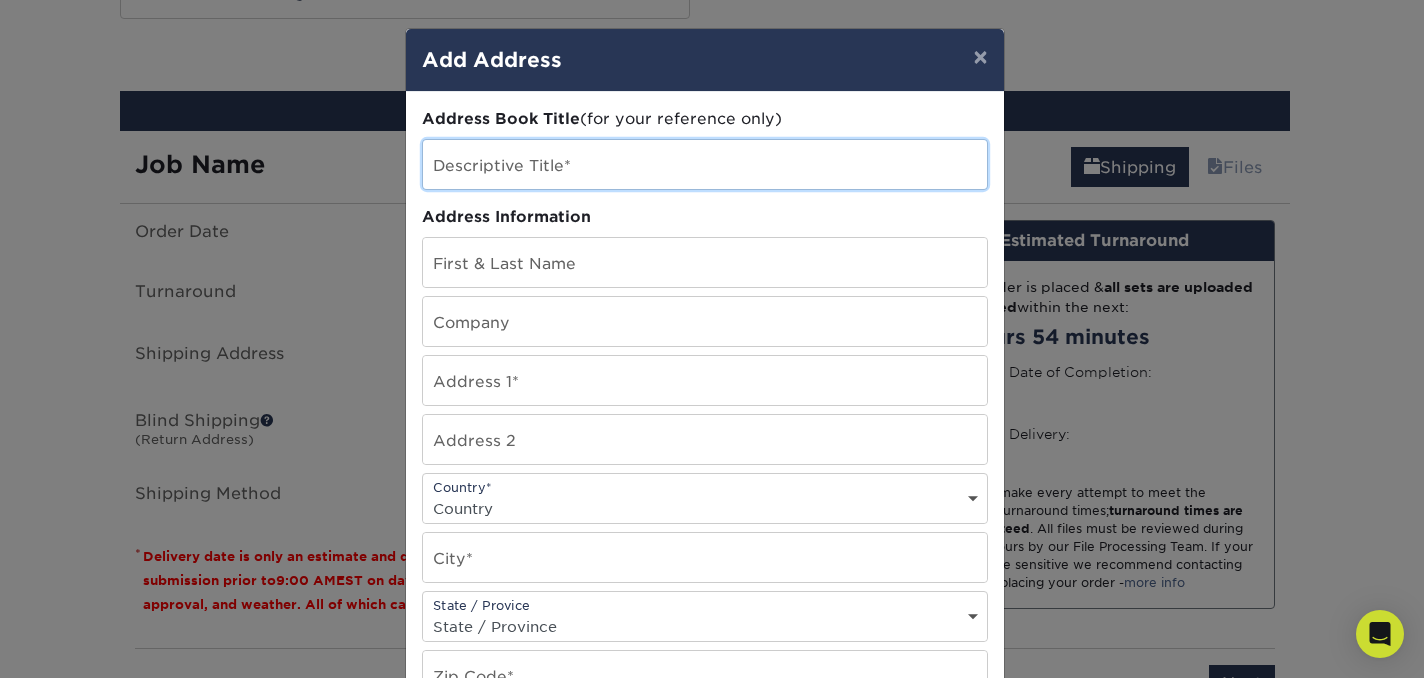 click at bounding box center (705, 164) 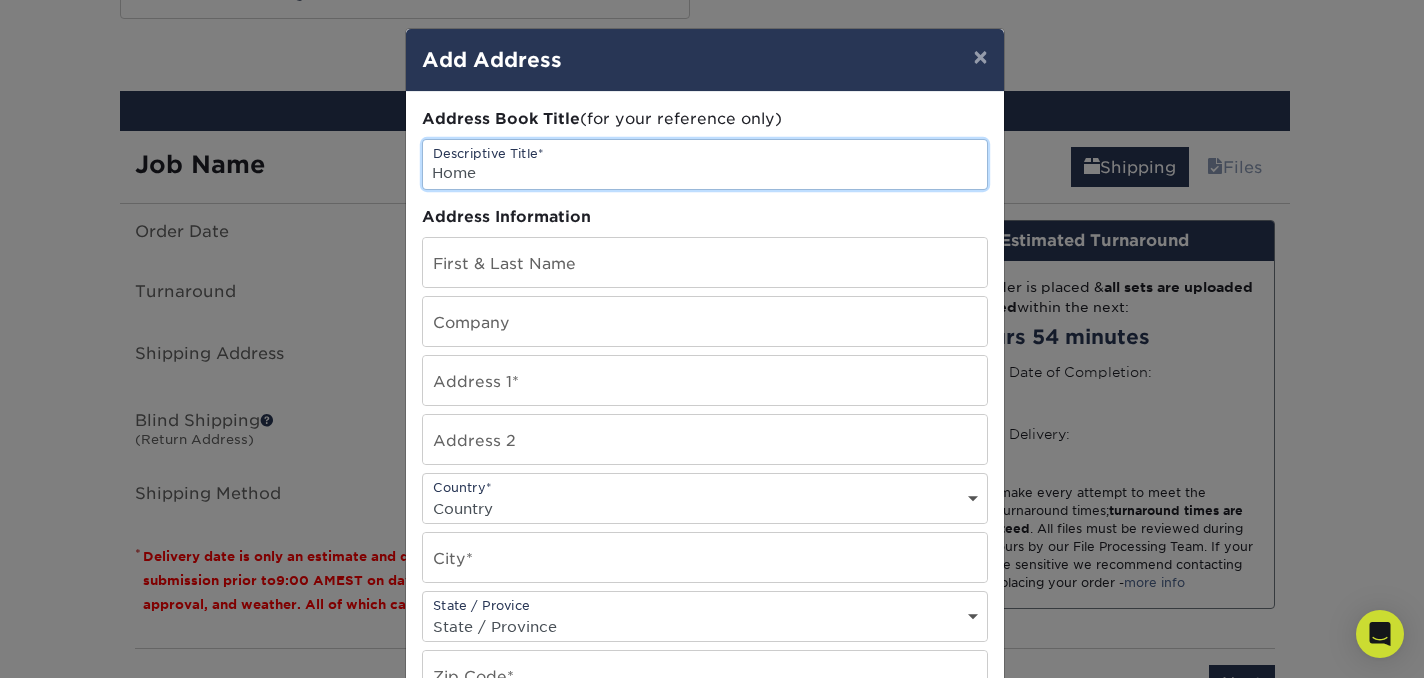 type on "Home" 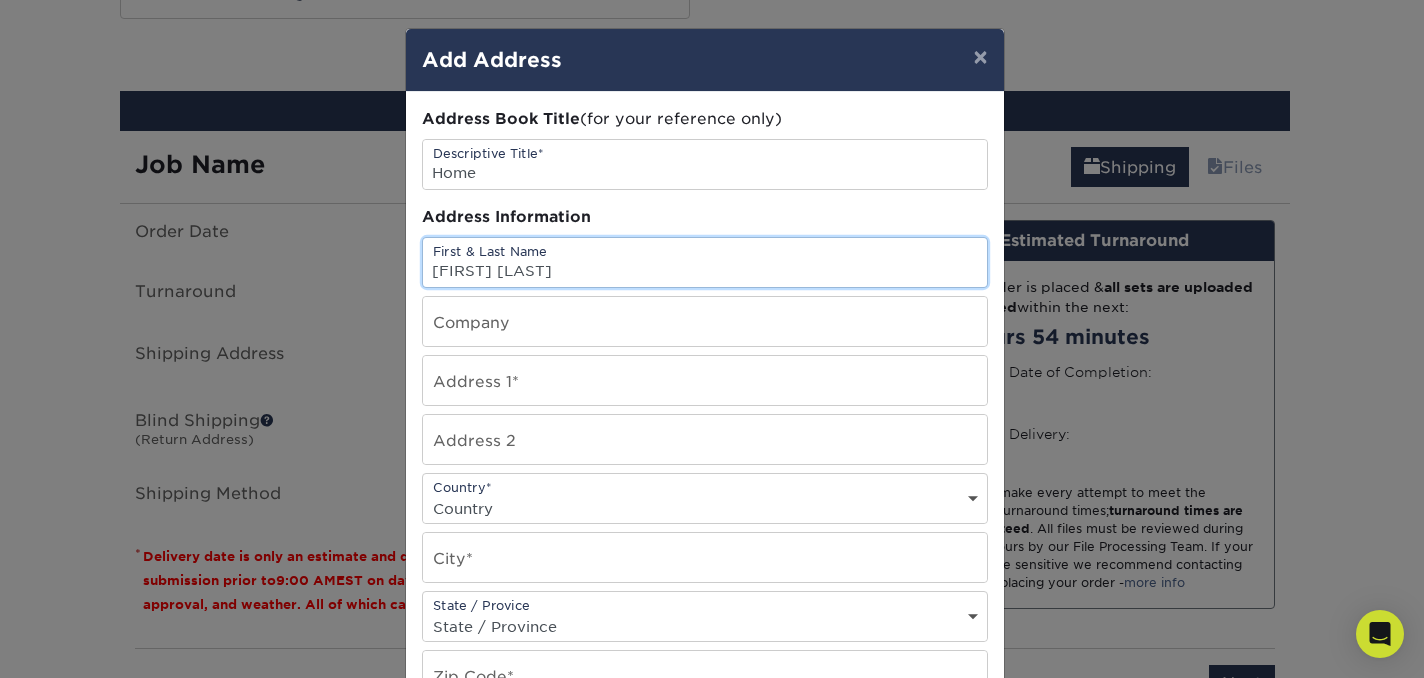 type on "Erica Finnegan" 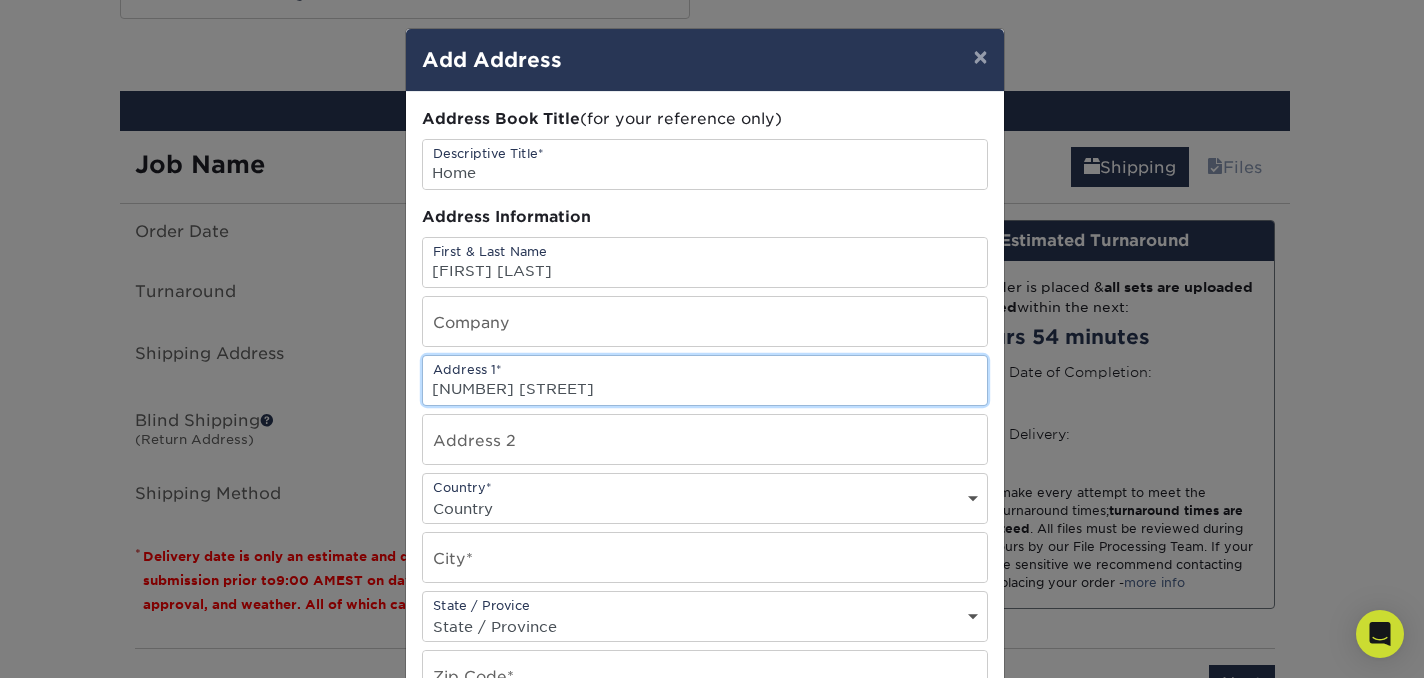 type on "8550 Meyers Rd" 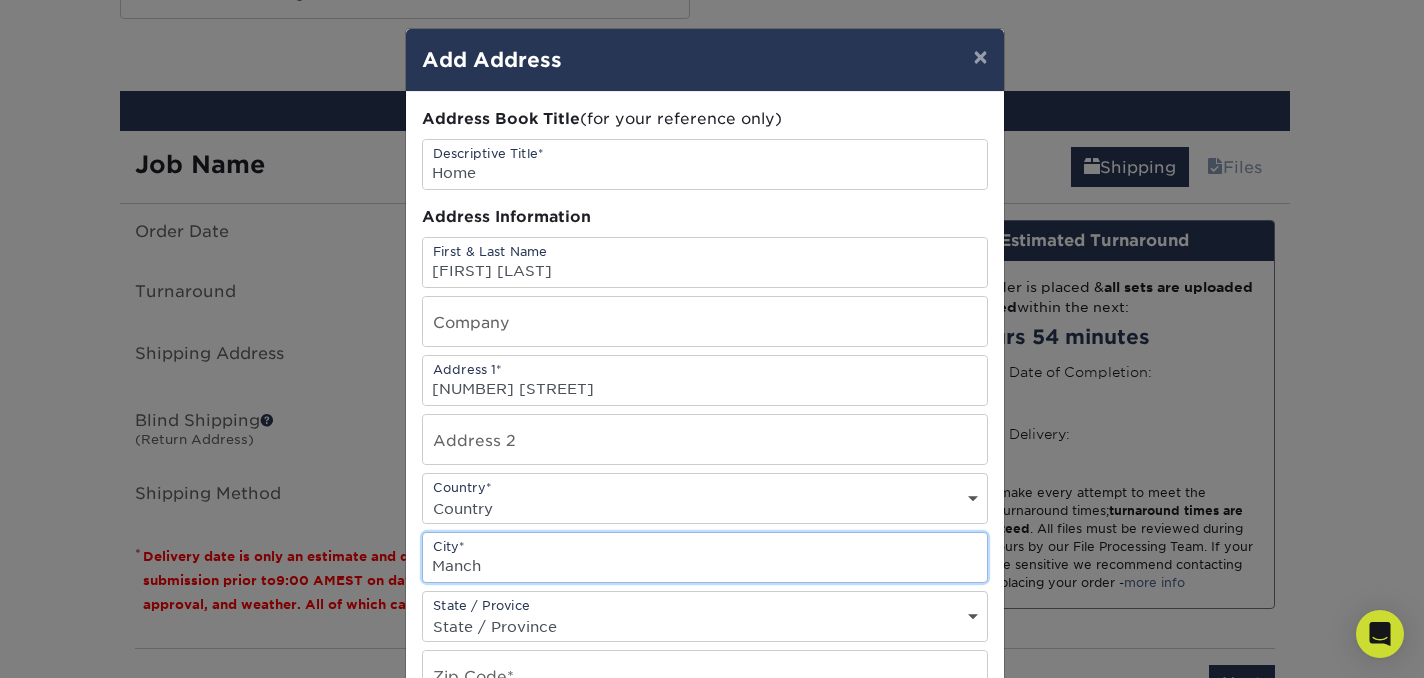 type on "Manchester" 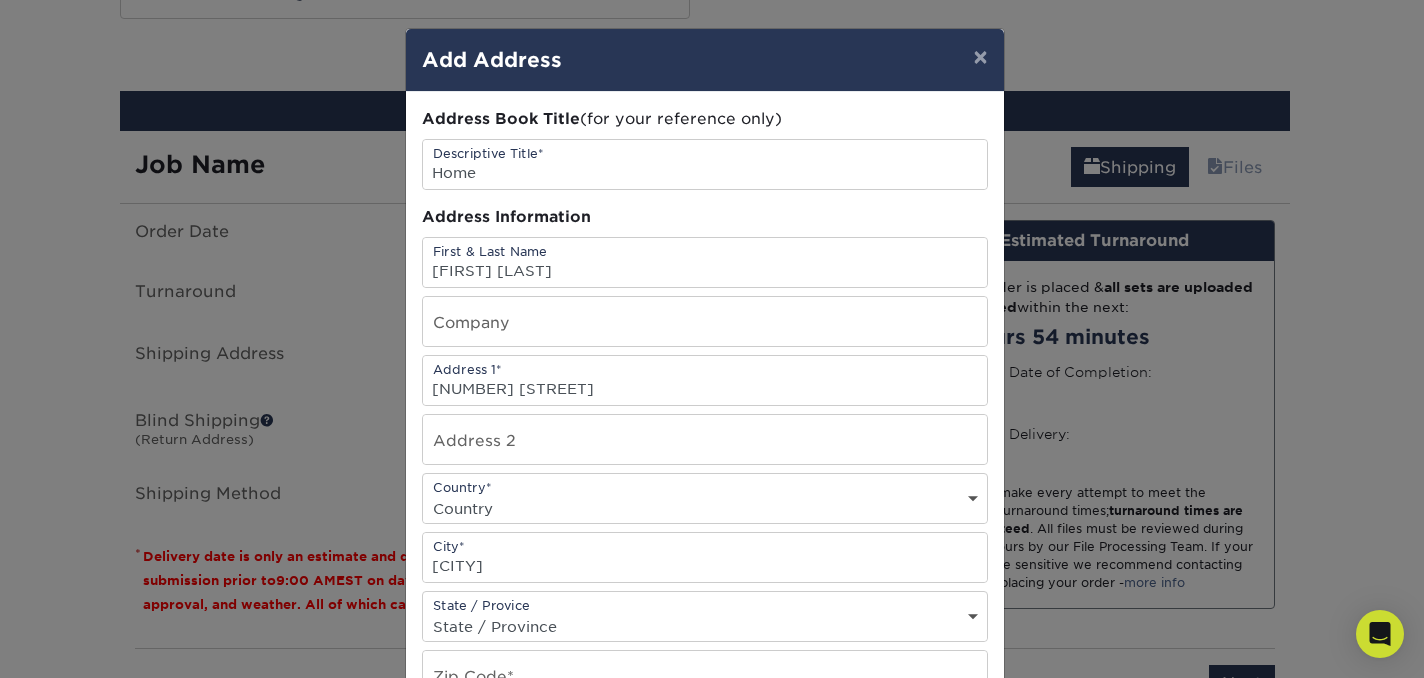 select on "US" 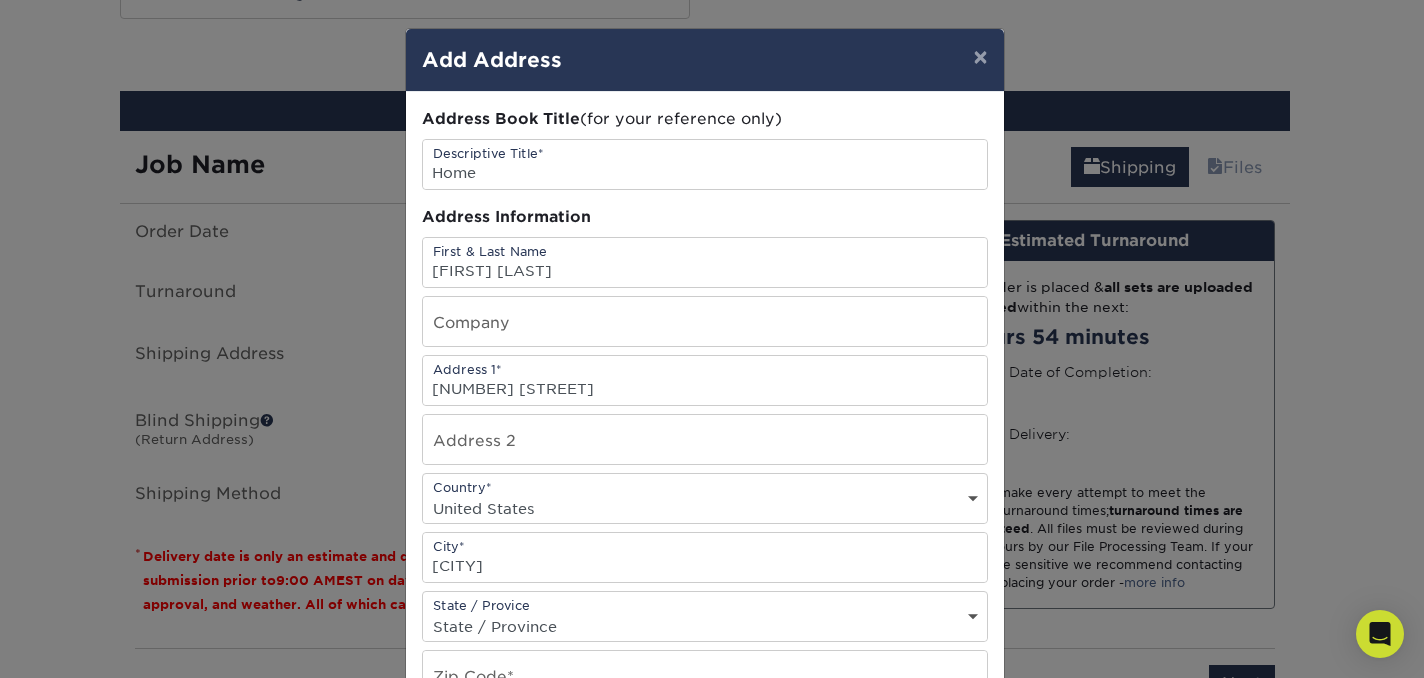 select on "MI" 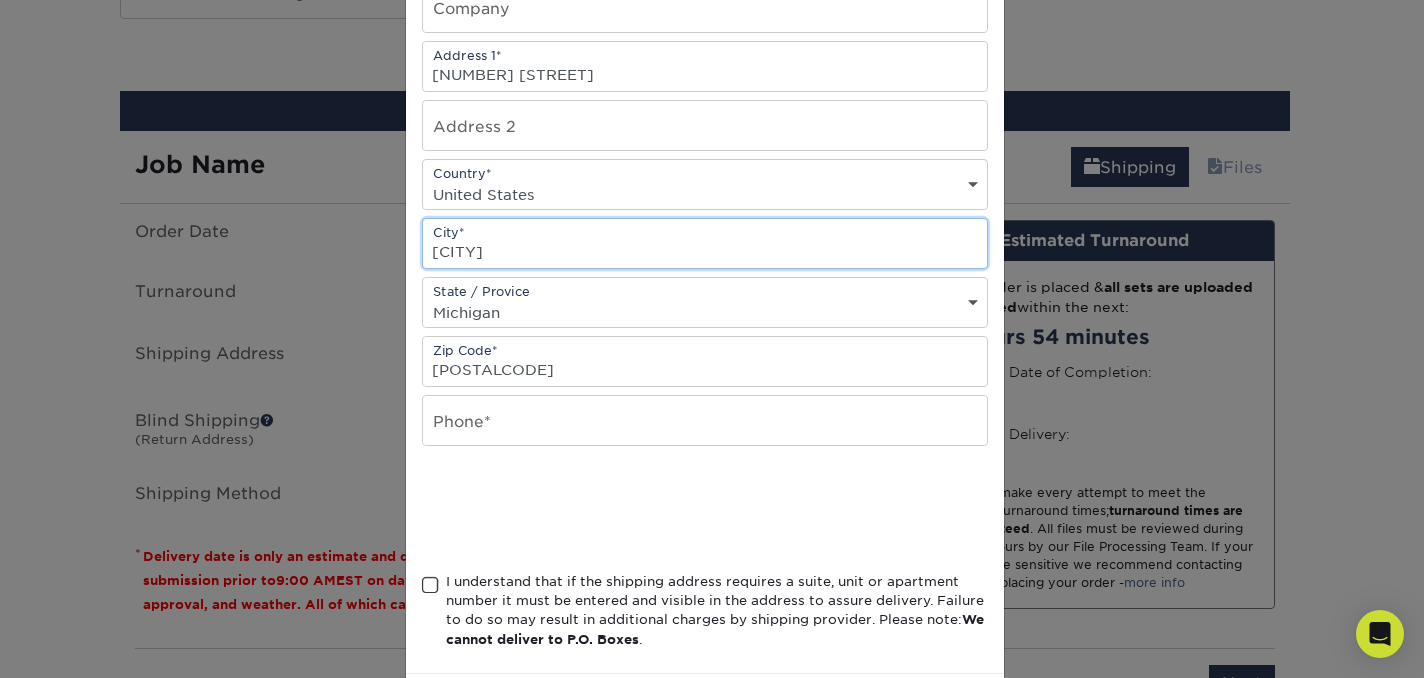 scroll, scrollTop: 316, scrollLeft: 0, axis: vertical 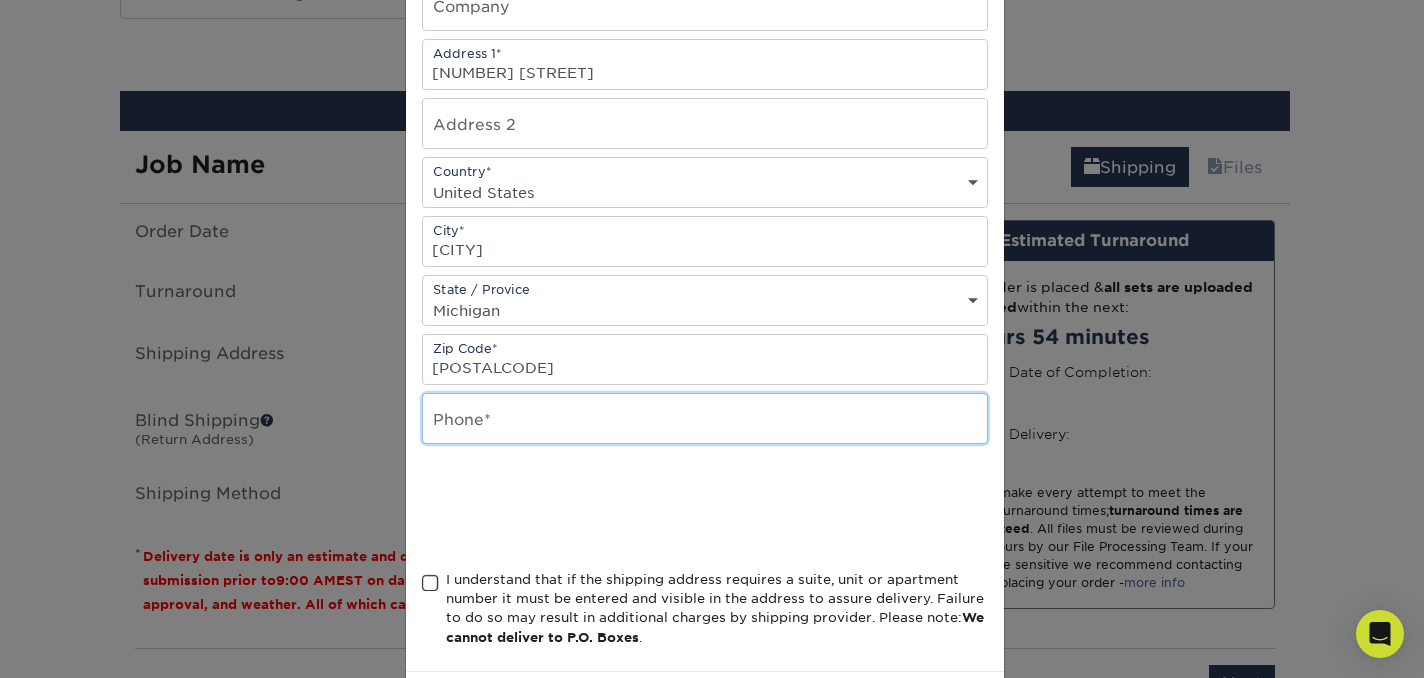 click at bounding box center (705, 418) 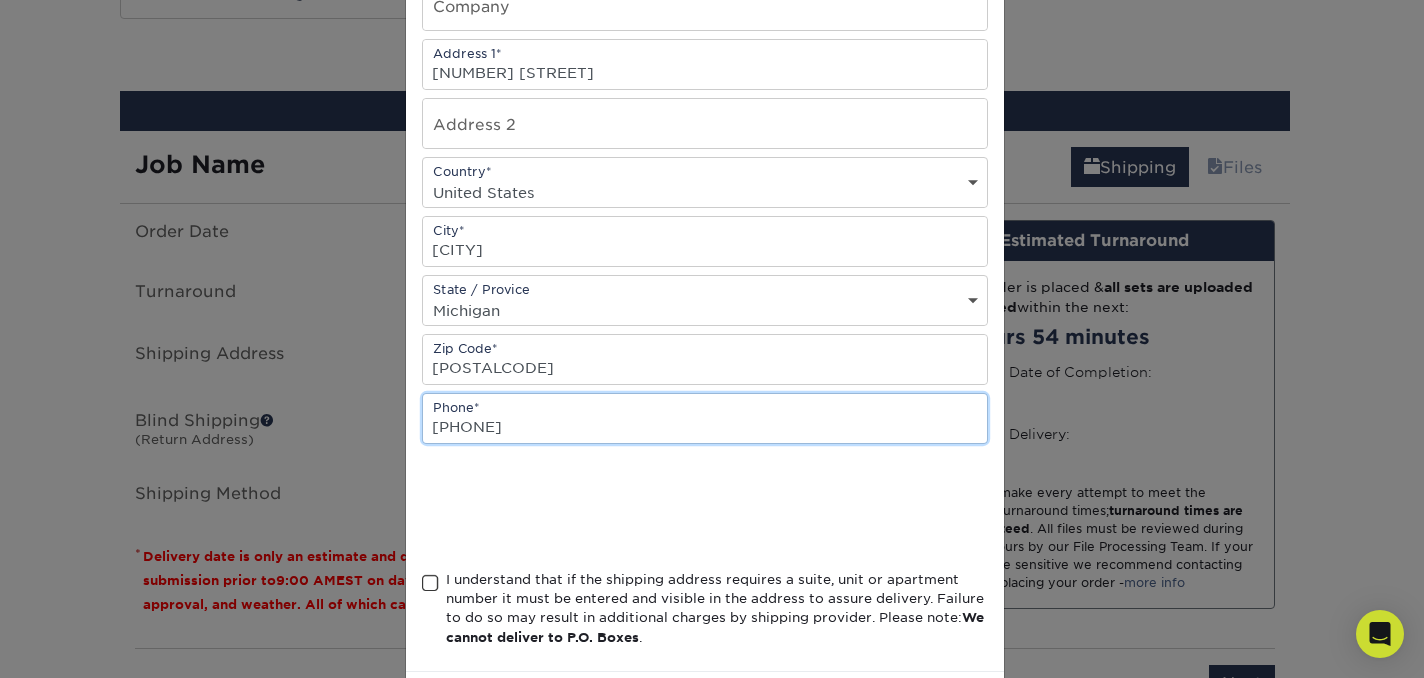 type on "419-558-5612" 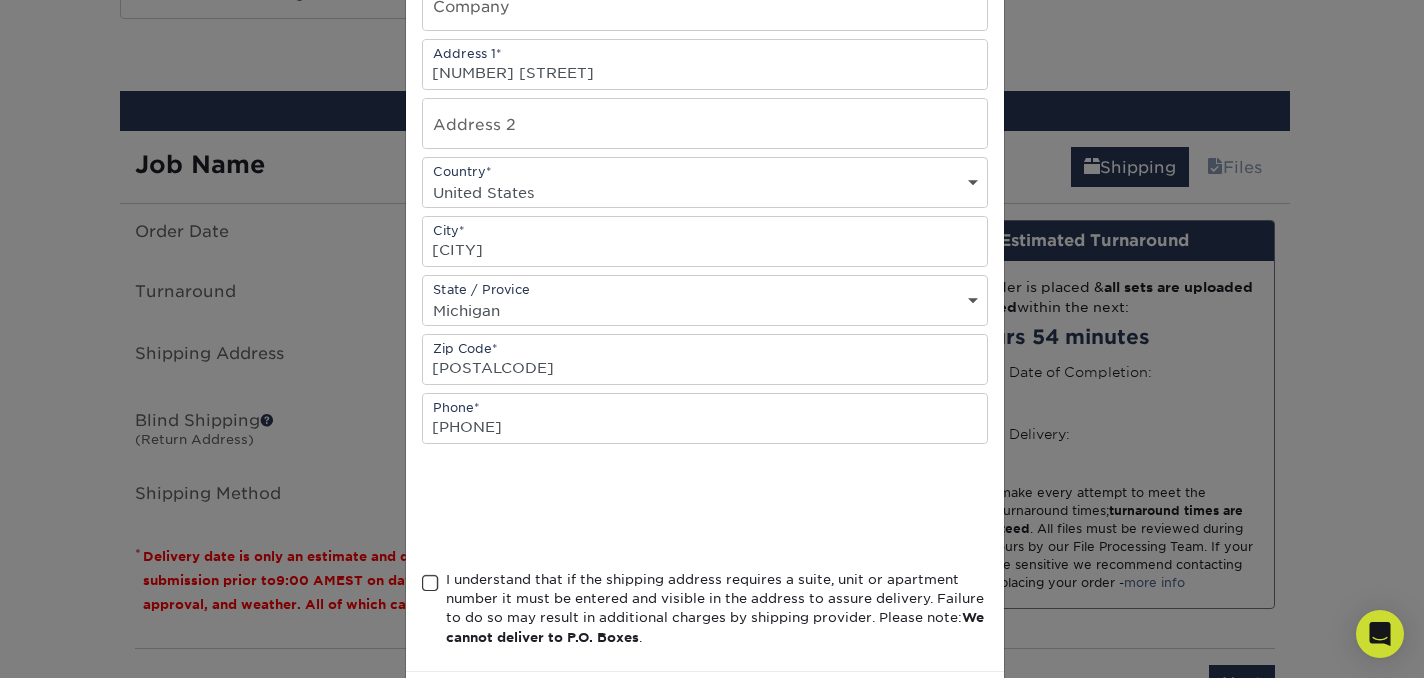 click on "Address Book Title  (for your reference only)
Descriptive Title*
Home
Address Information
First & Last Name
Erica Finnegan
Company
Address 1*
8550 Meyers Rd
Address 2" at bounding box center [705, 223] 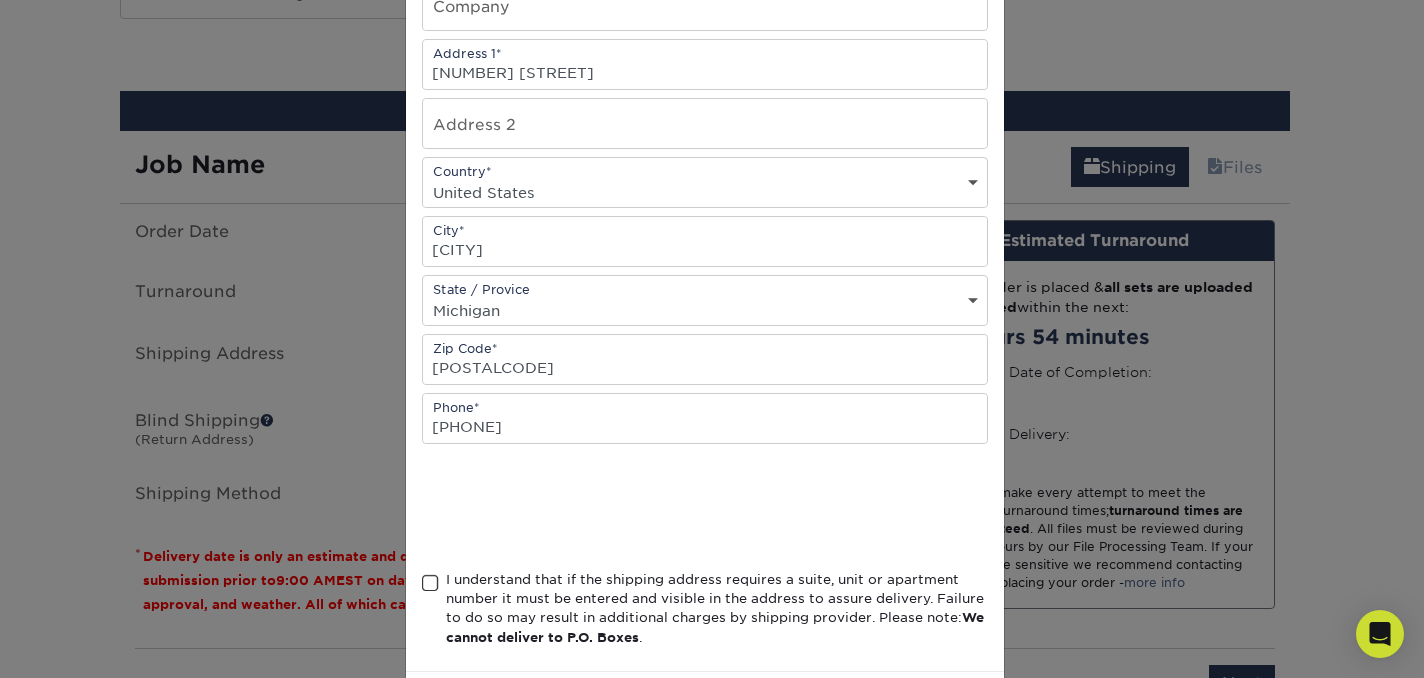 click at bounding box center (430, 583) 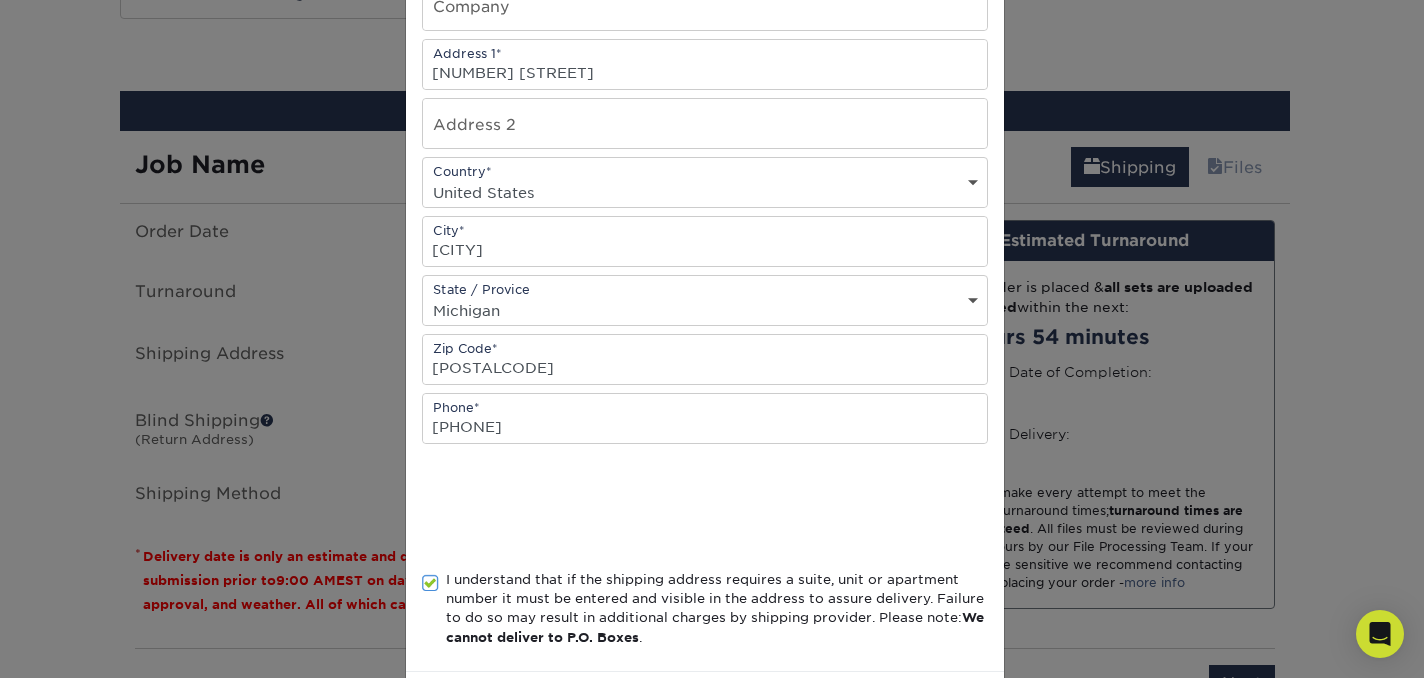scroll, scrollTop: 409, scrollLeft: 0, axis: vertical 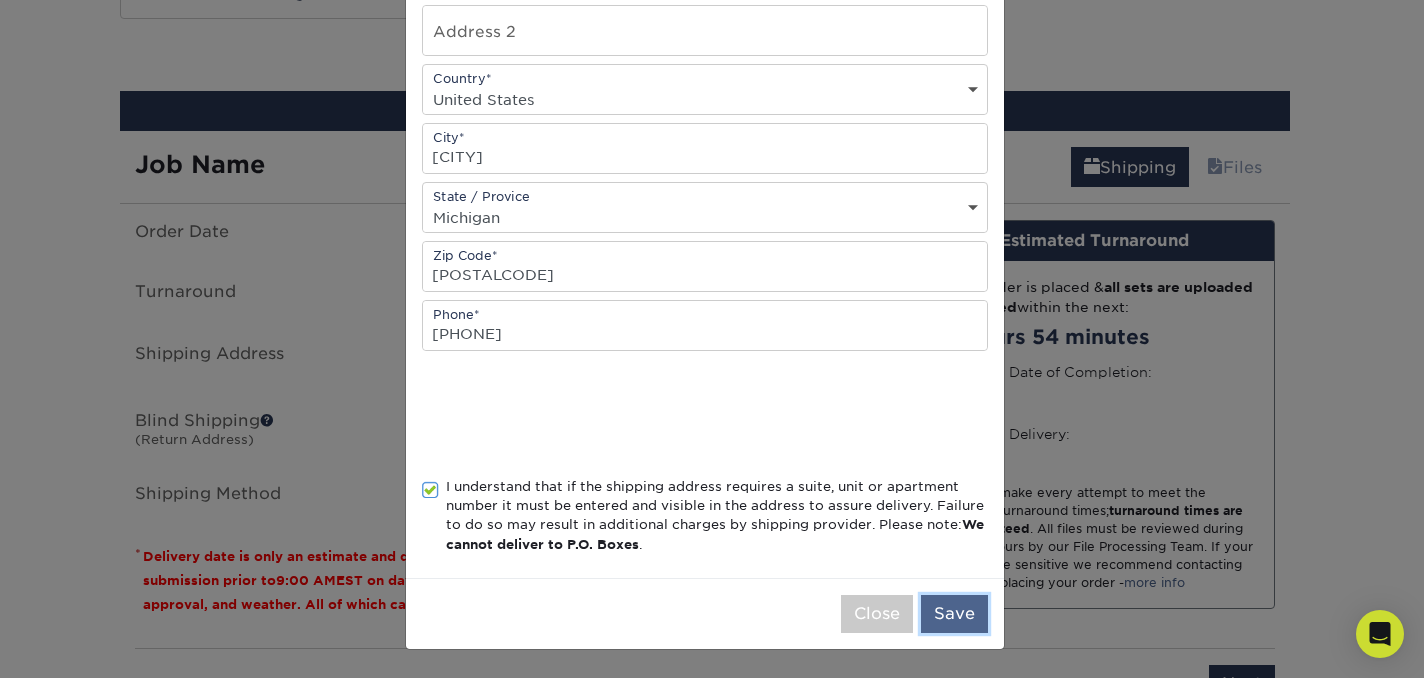 click on "Save" at bounding box center (954, 614) 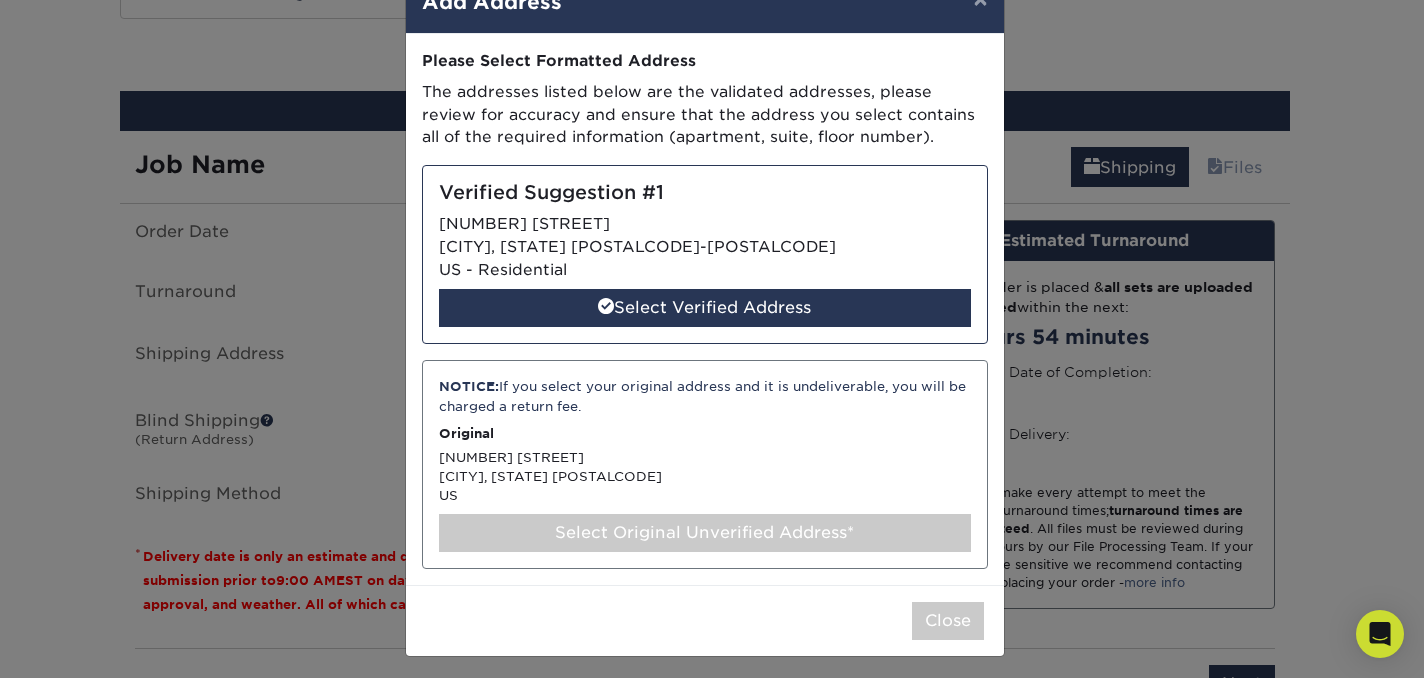 scroll, scrollTop: 64, scrollLeft: 0, axis: vertical 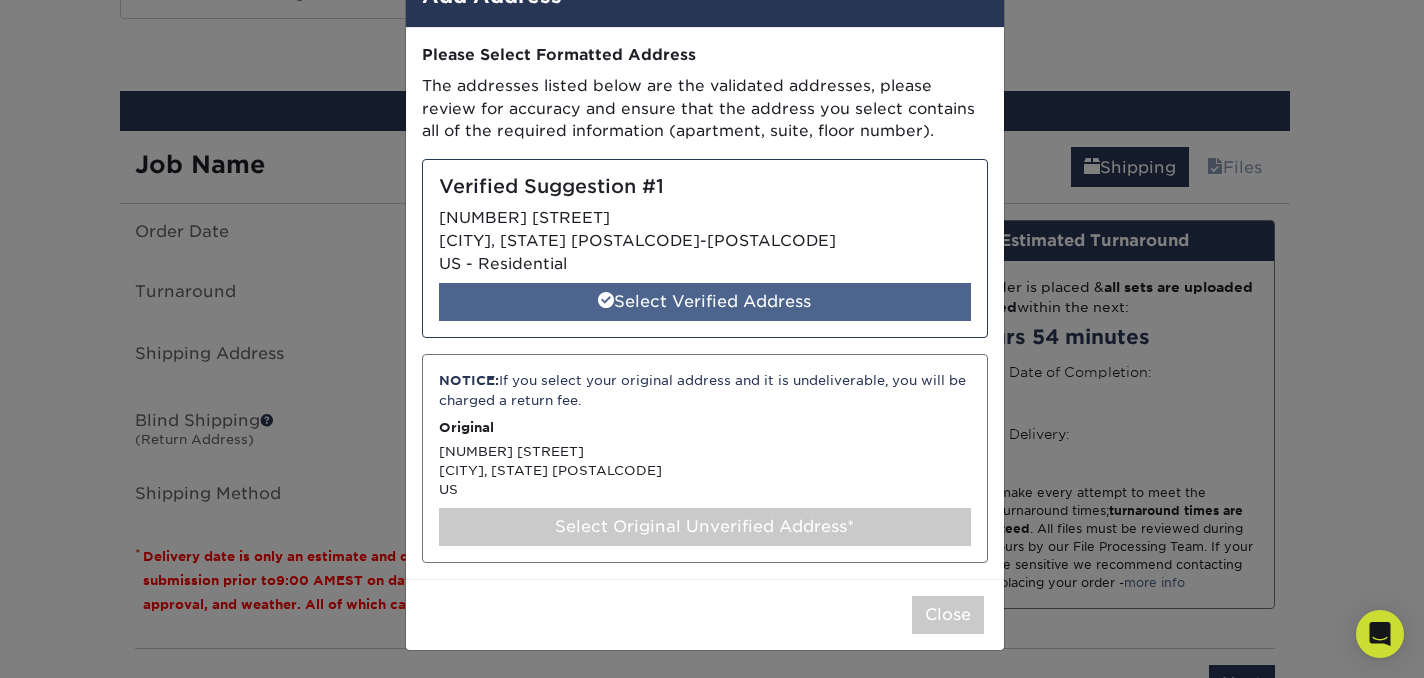 click on "Select Verified Address" at bounding box center [705, 302] 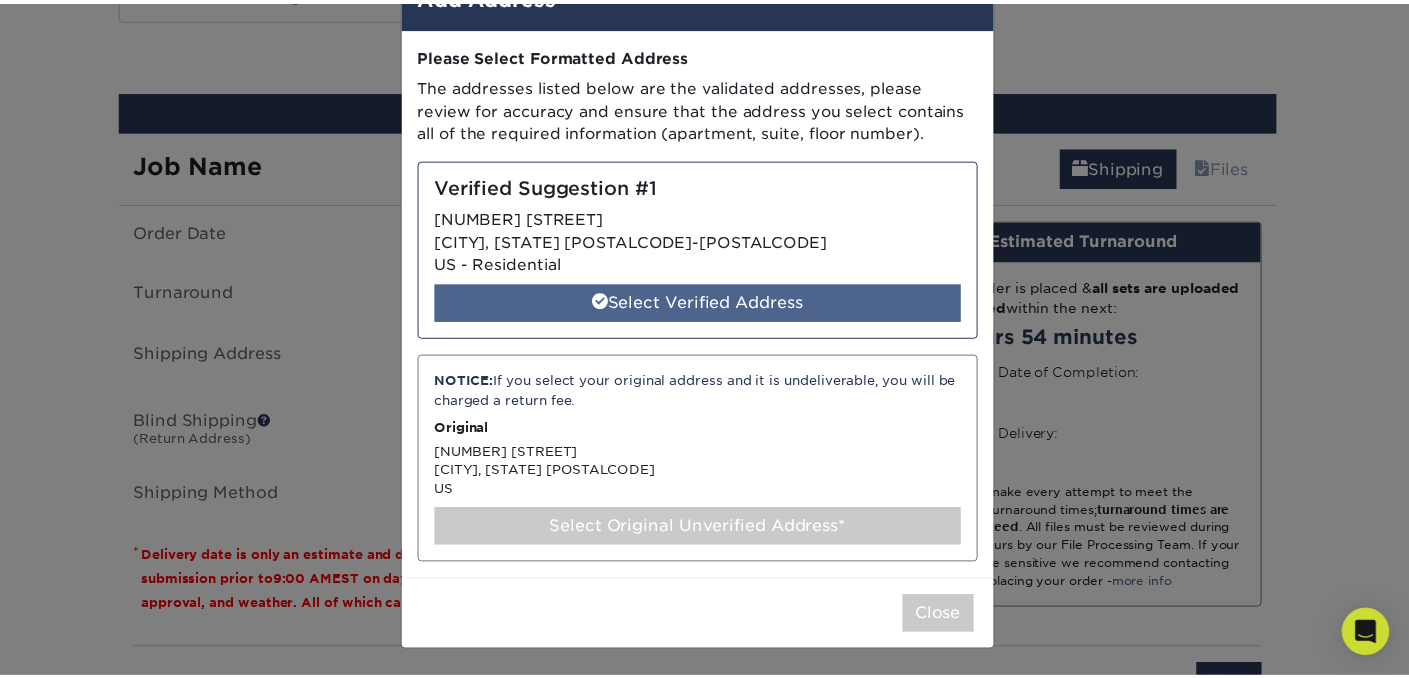 scroll, scrollTop: 0, scrollLeft: 0, axis: both 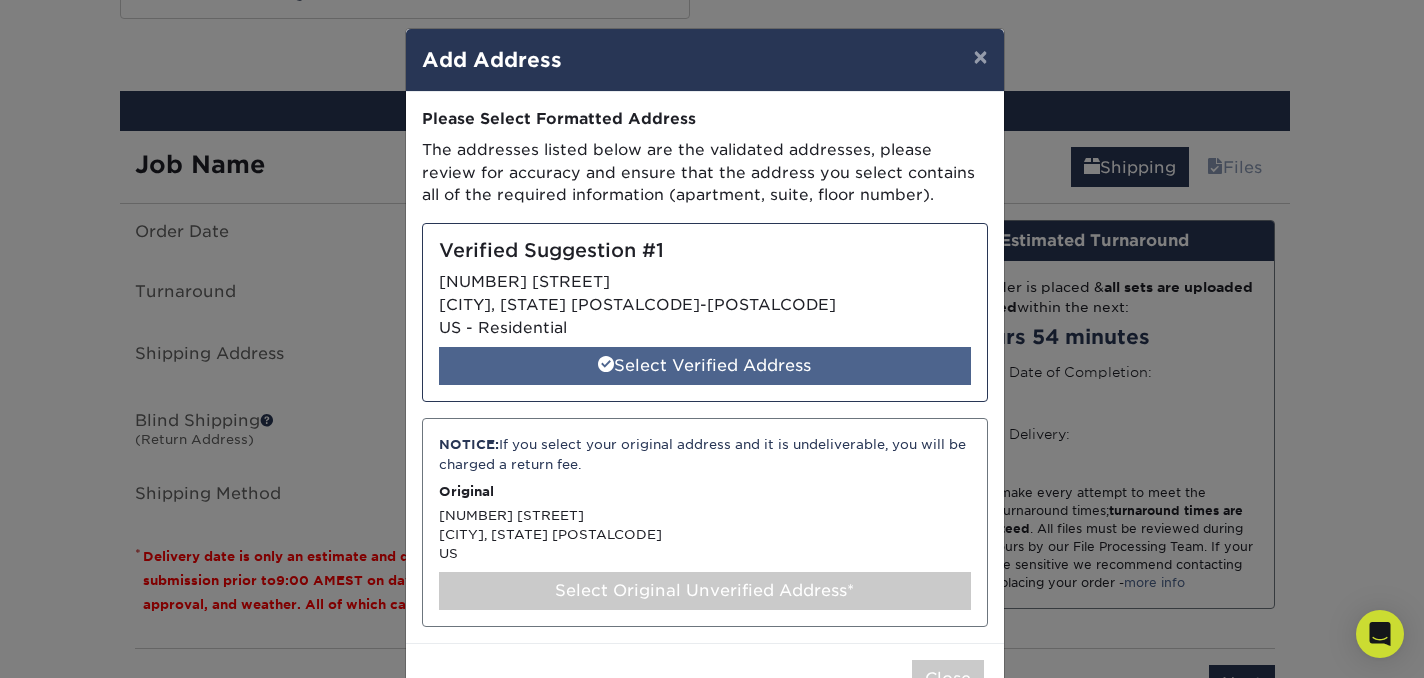 select on "284783" 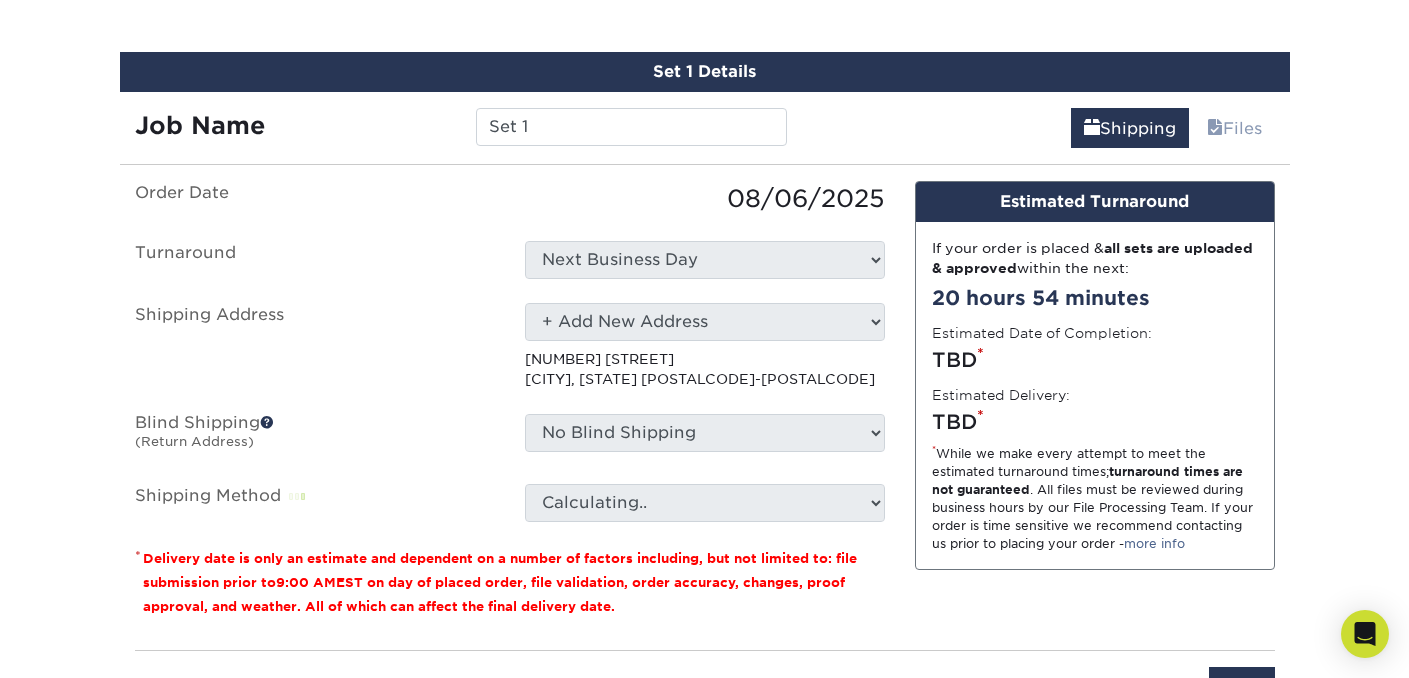 scroll, scrollTop: 1141, scrollLeft: 0, axis: vertical 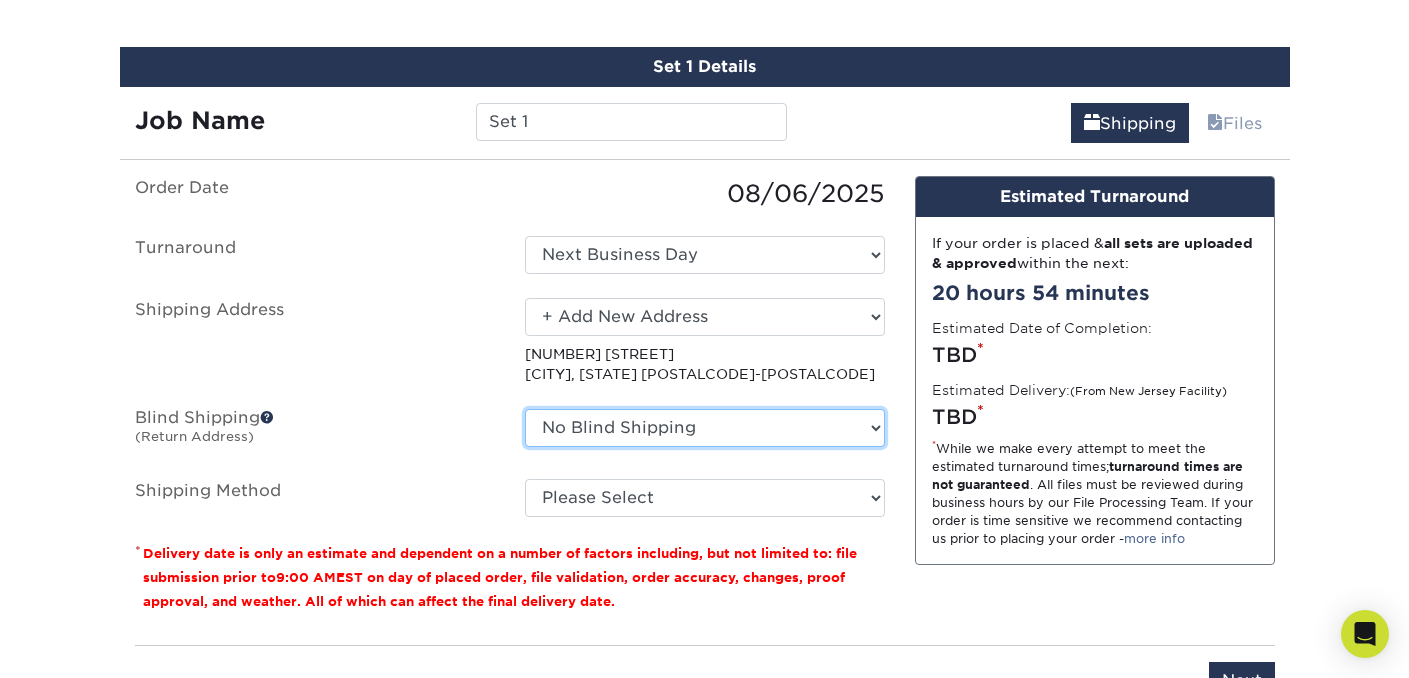 click on "No Blind Shipping
+ Add New Address" at bounding box center (705, 428) 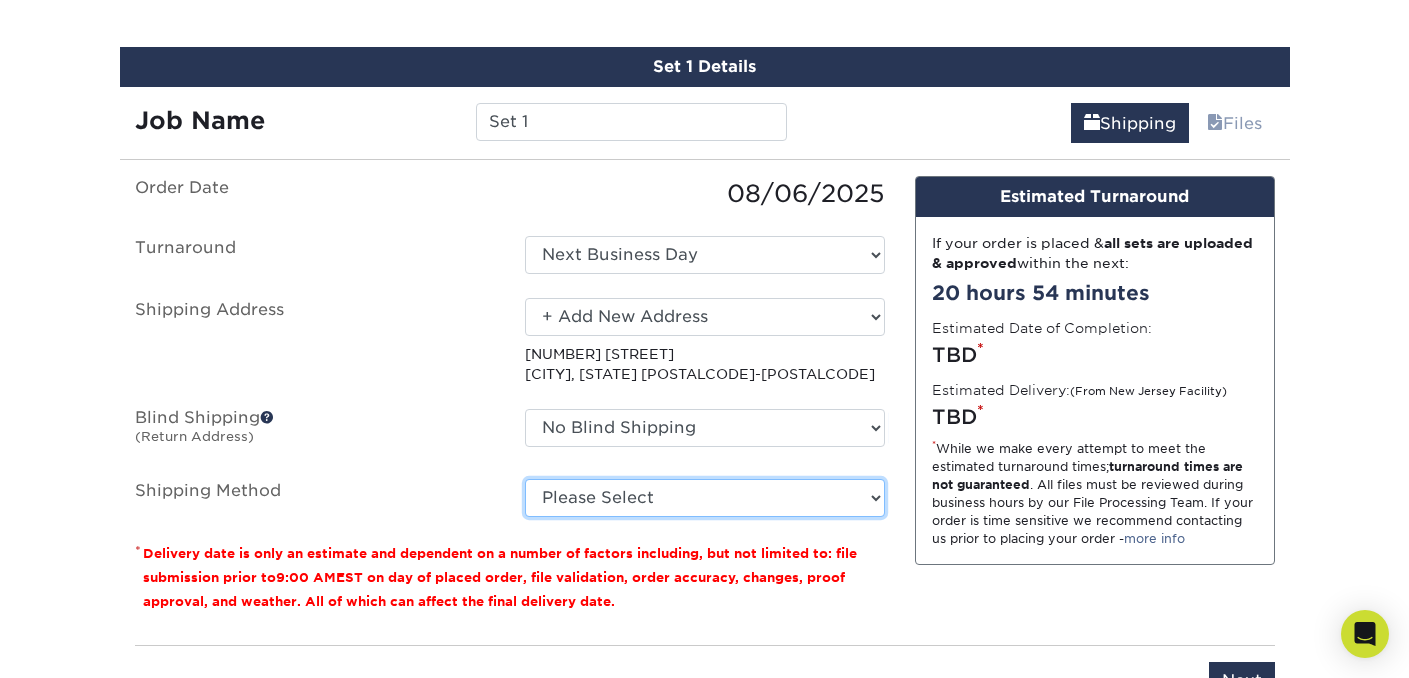 click on "Please Select Ground Shipping (+$36.98) 3 Day Shipping Service (+$50.24) 2 Day Air Shipping (+$56.03) Next Day Shipping by 5pm (+$88.26) Next Day Shipping by 12 noon (+$97.56) Next Day Air Early A.M. (+$439.59)" at bounding box center (705, 498) 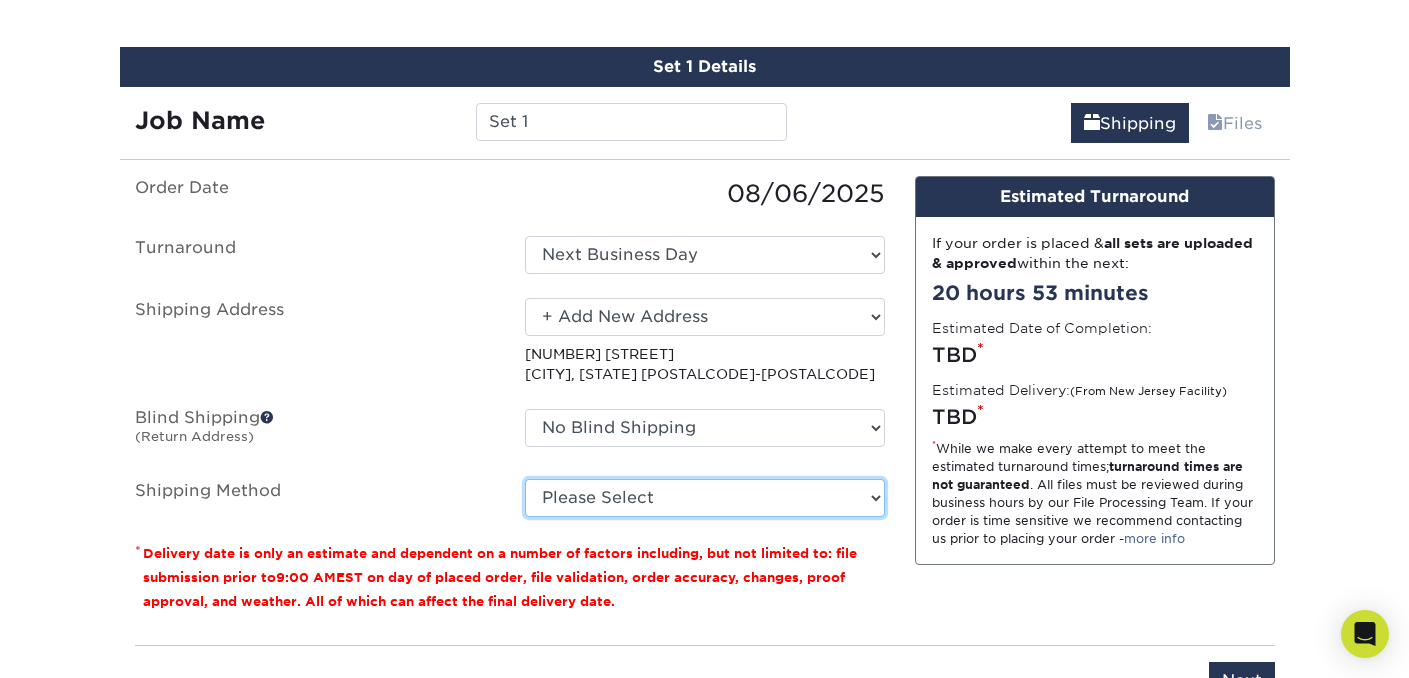 select on "03" 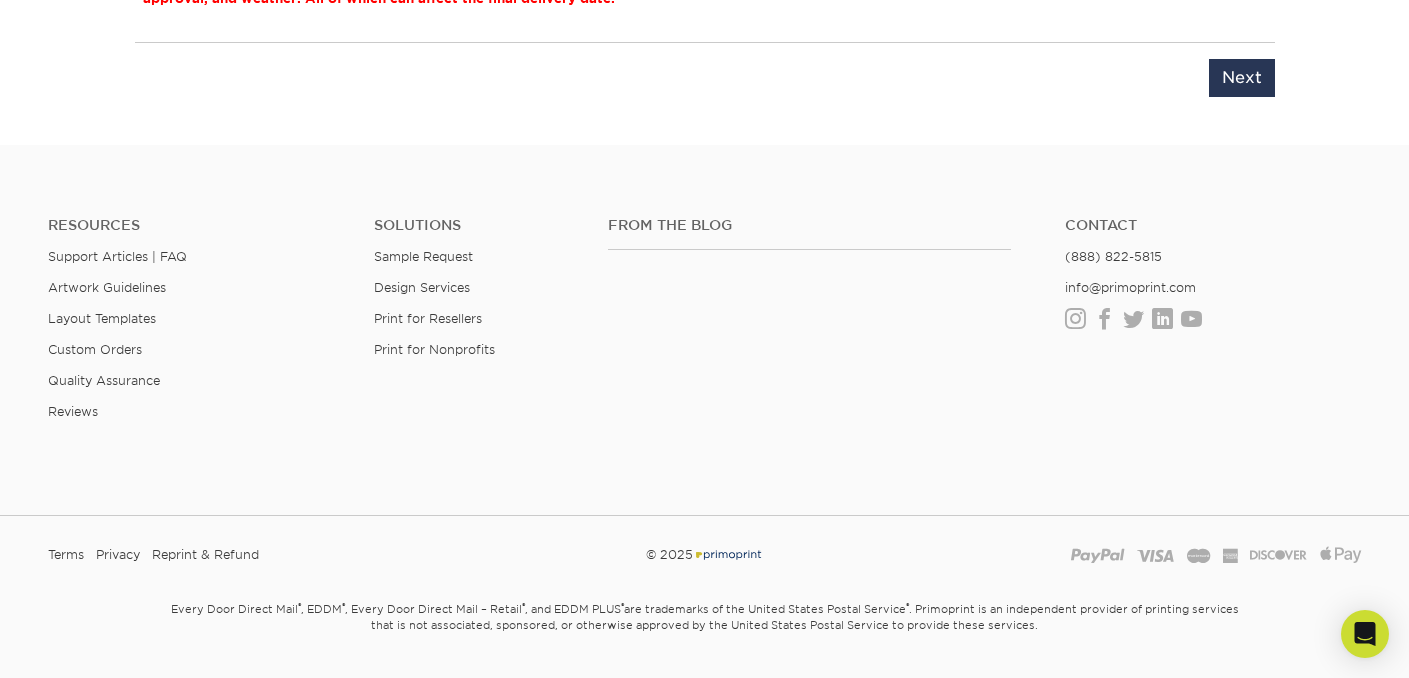 scroll, scrollTop: 1755, scrollLeft: 0, axis: vertical 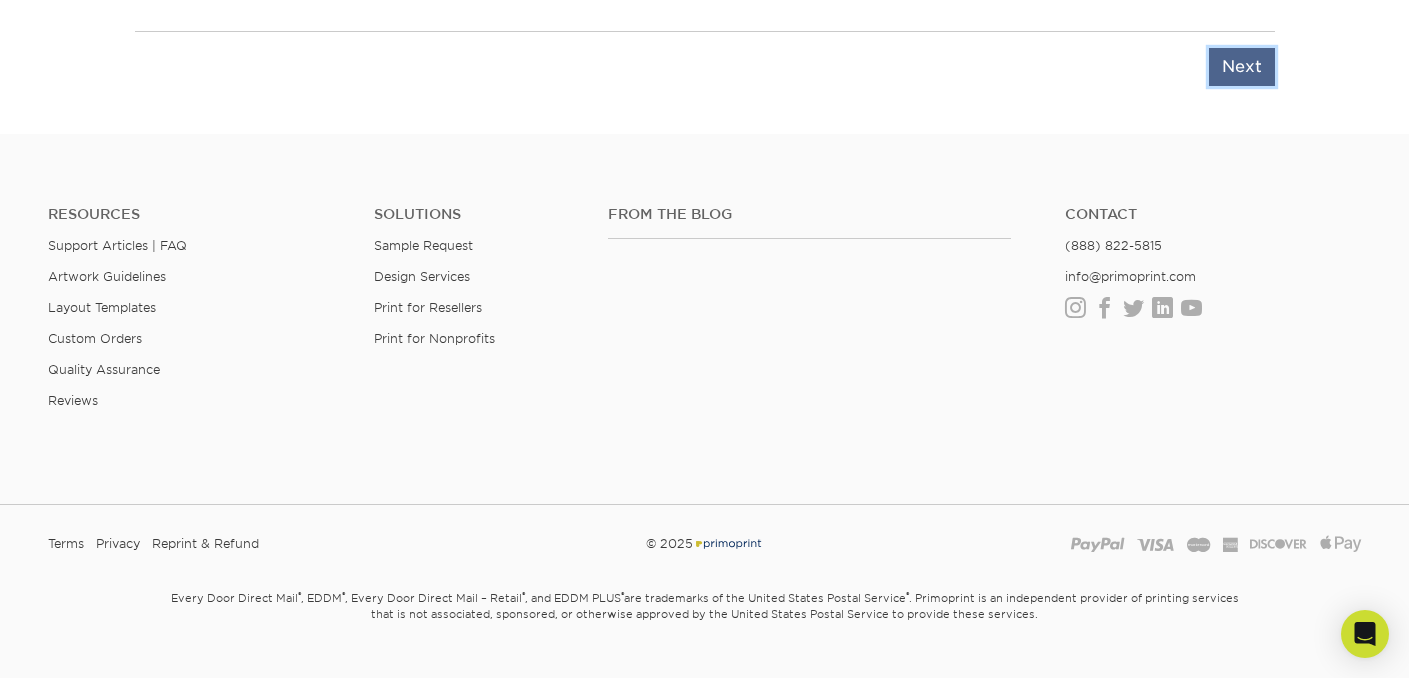 click on "Next" at bounding box center [1242, 67] 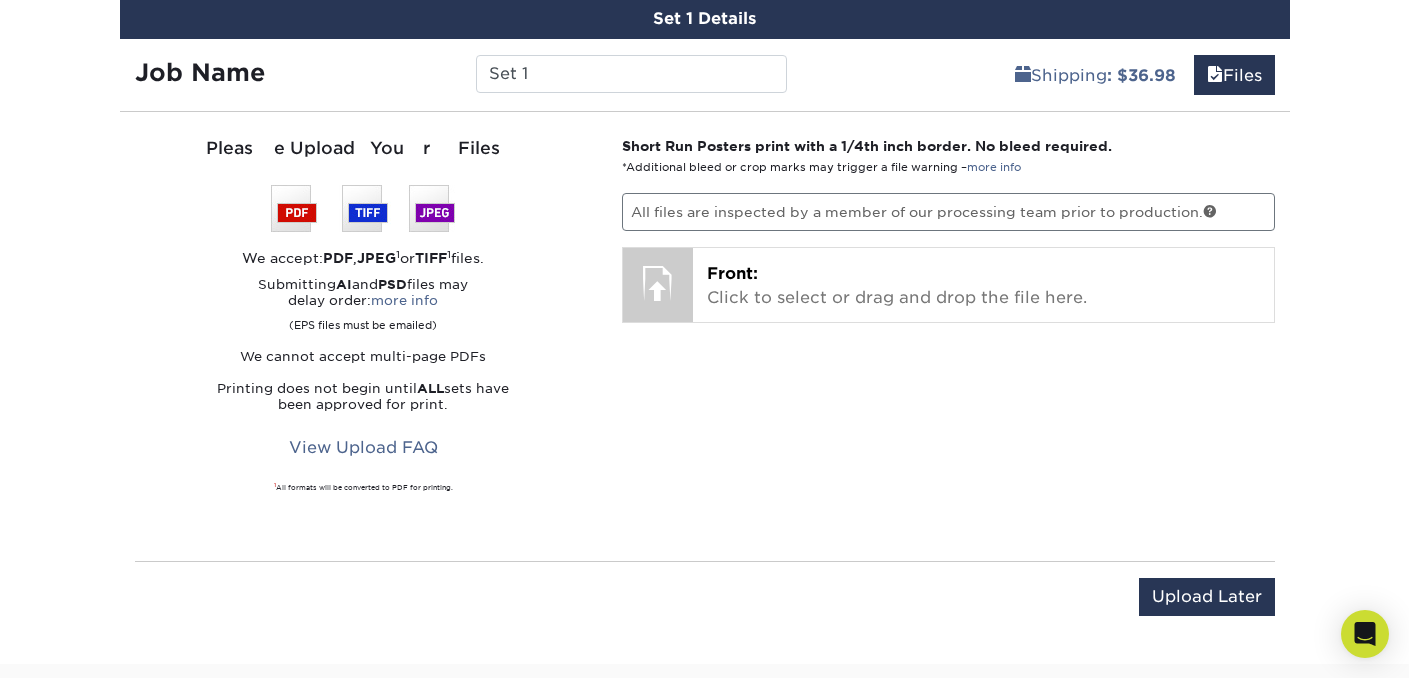 scroll, scrollTop: 1187, scrollLeft: 0, axis: vertical 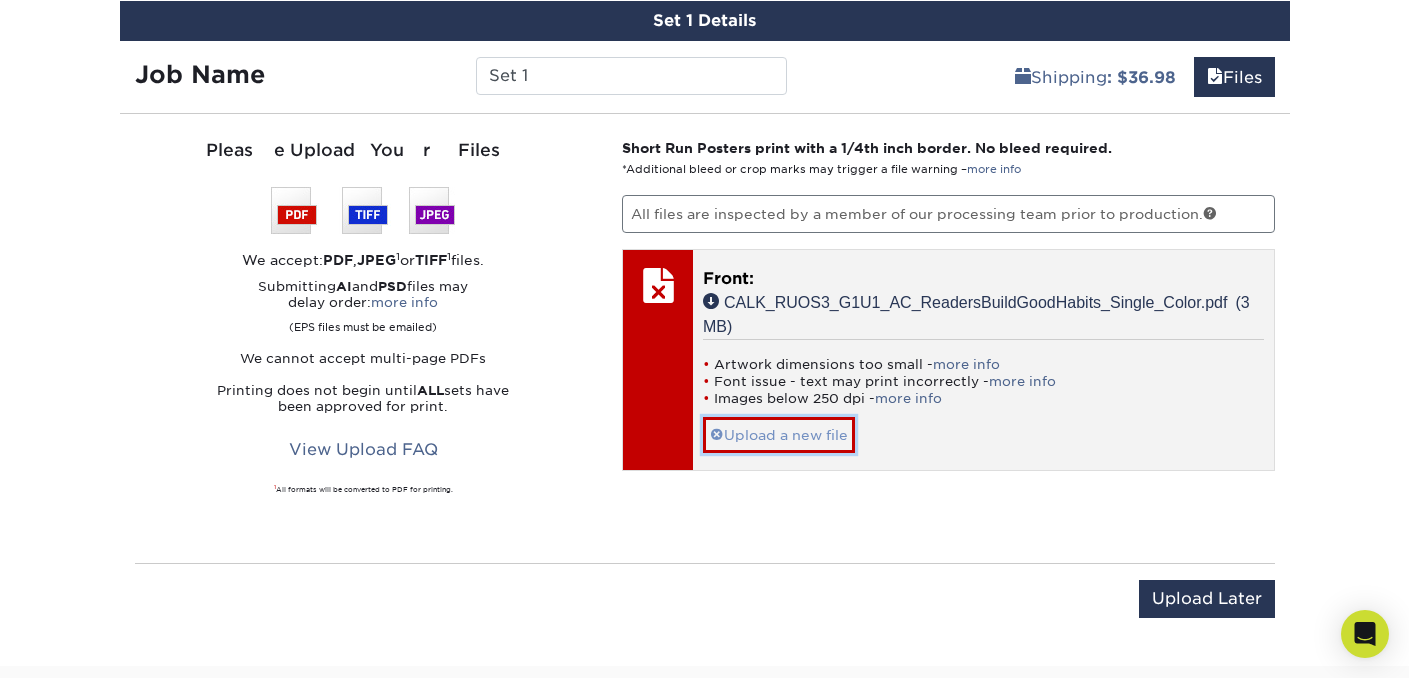 click on "Upload a new file" at bounding box center [779, 434] 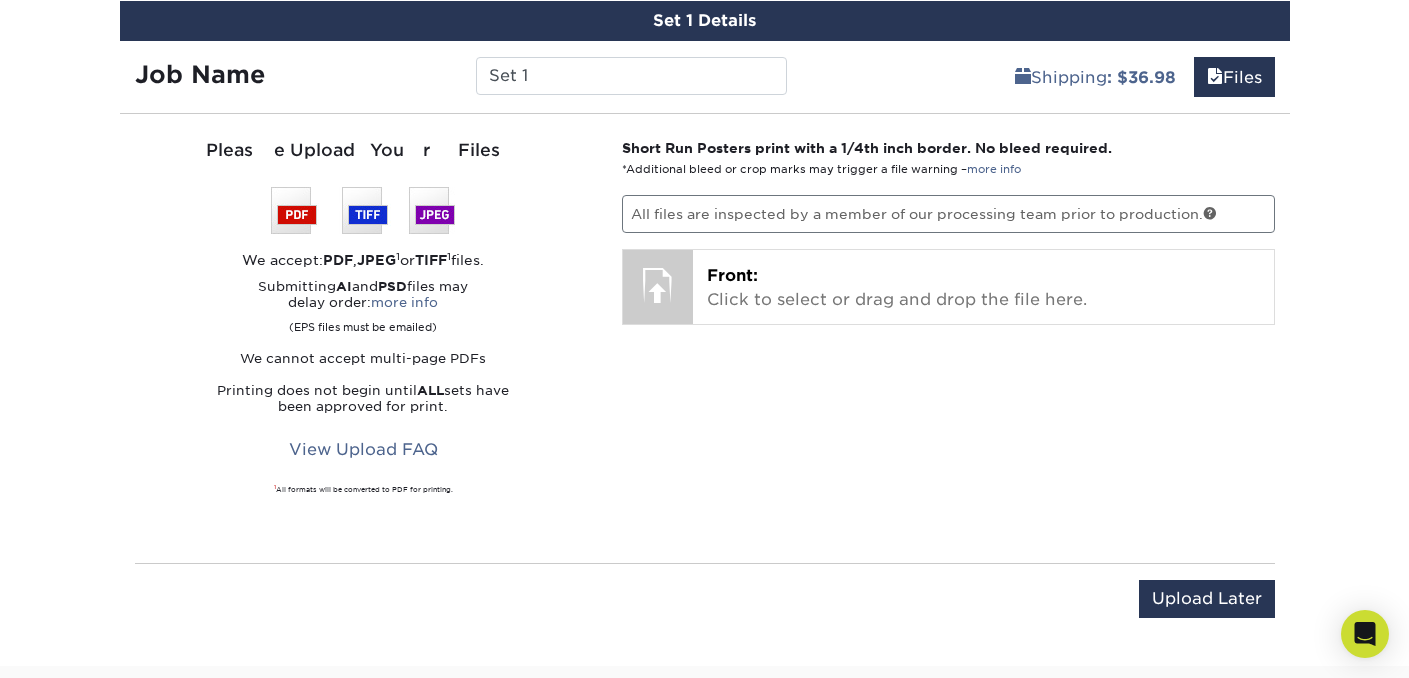 scroll, scrollTop: 964, scrollLeft: 0, axis: vertical 